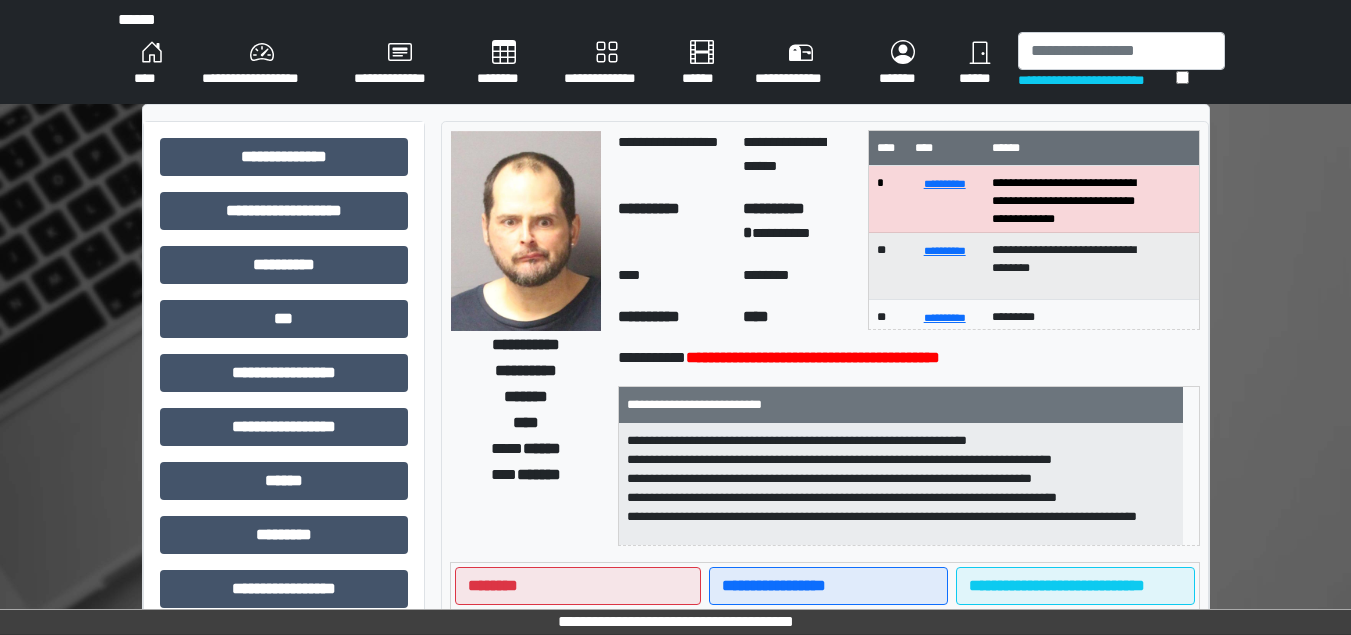 scroll, scrollTop: 0, scrollLeft: 0, axis: both 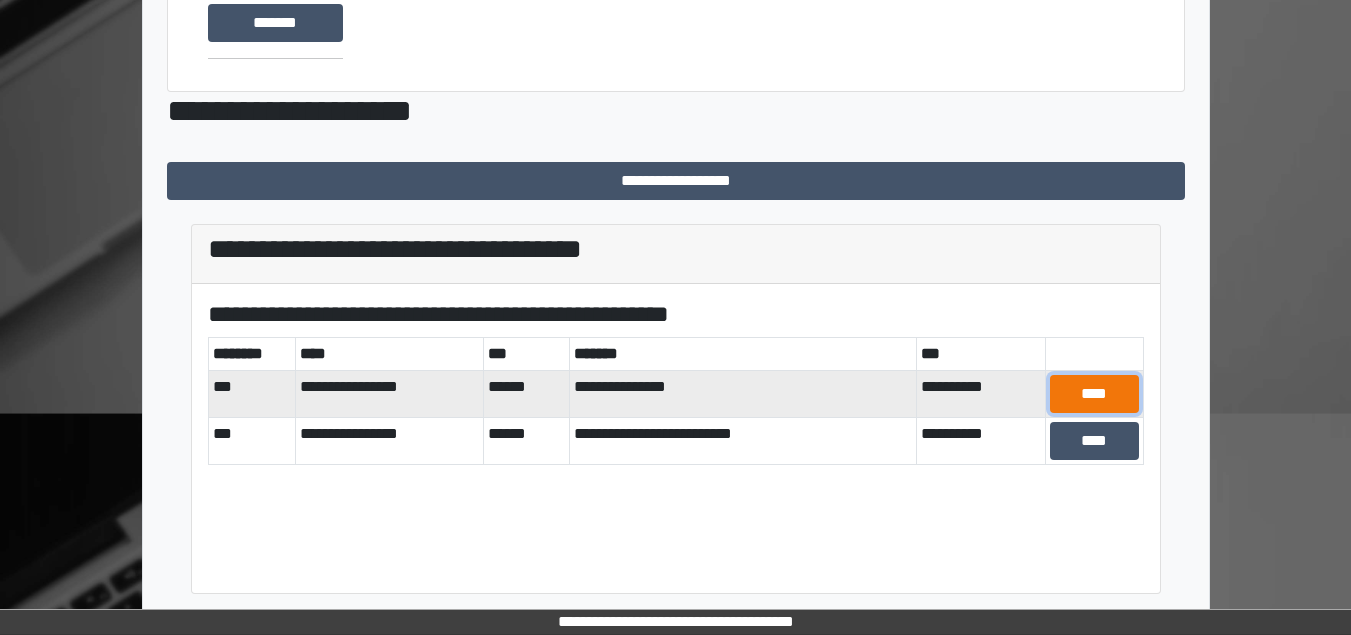 click on "****" at bounding box center (1094, 394) 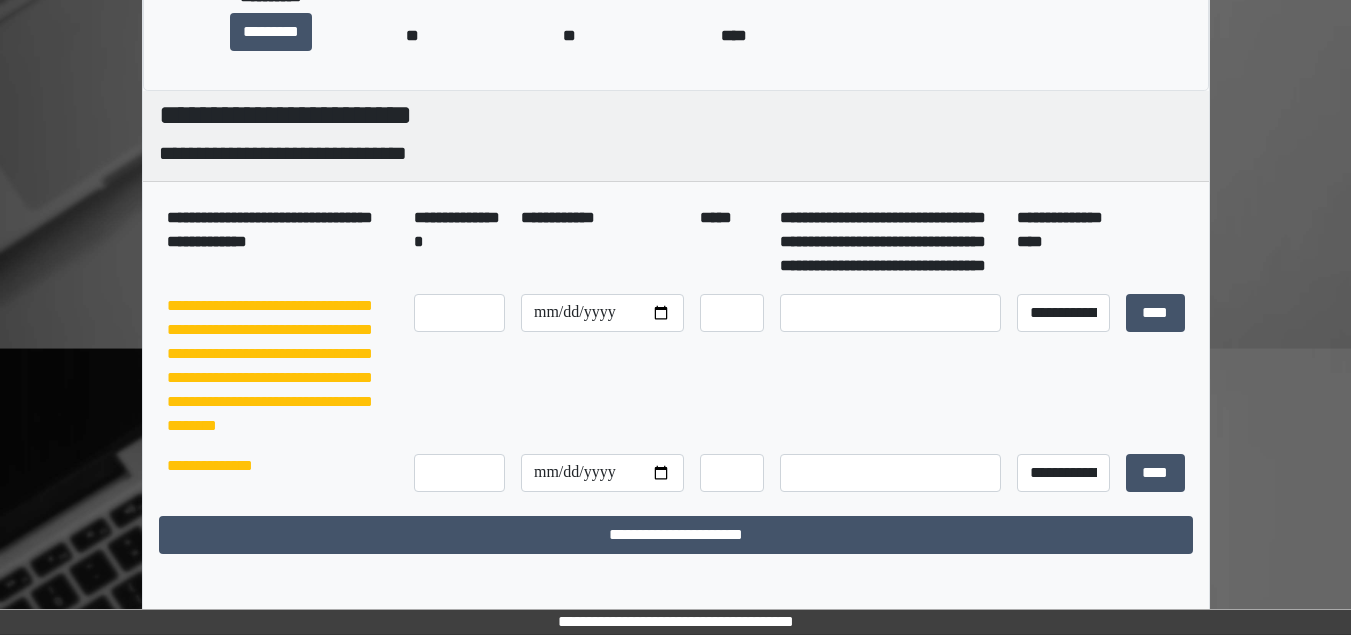 scroll, scrollTop: 0, scrollLeft: 0, axis: both 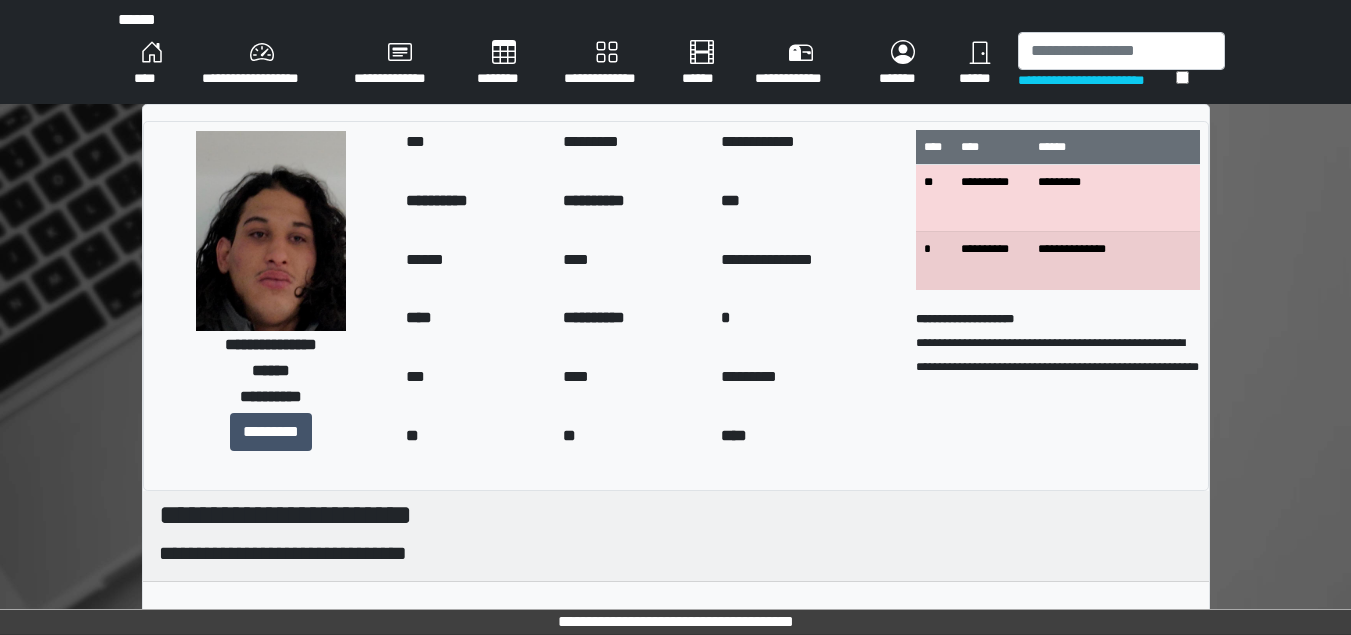 click on "****" at bounding box center (152, 64) 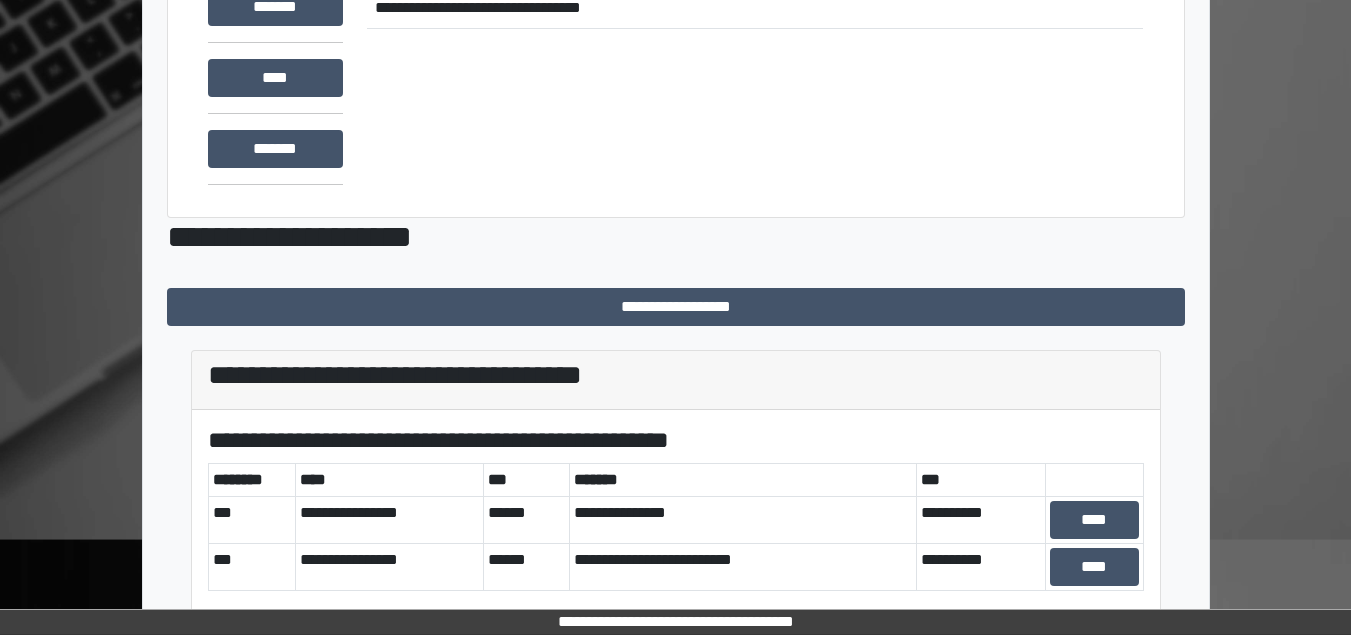 scroll, scrollTop: 335, scrollLeft: 0, axis: vertical 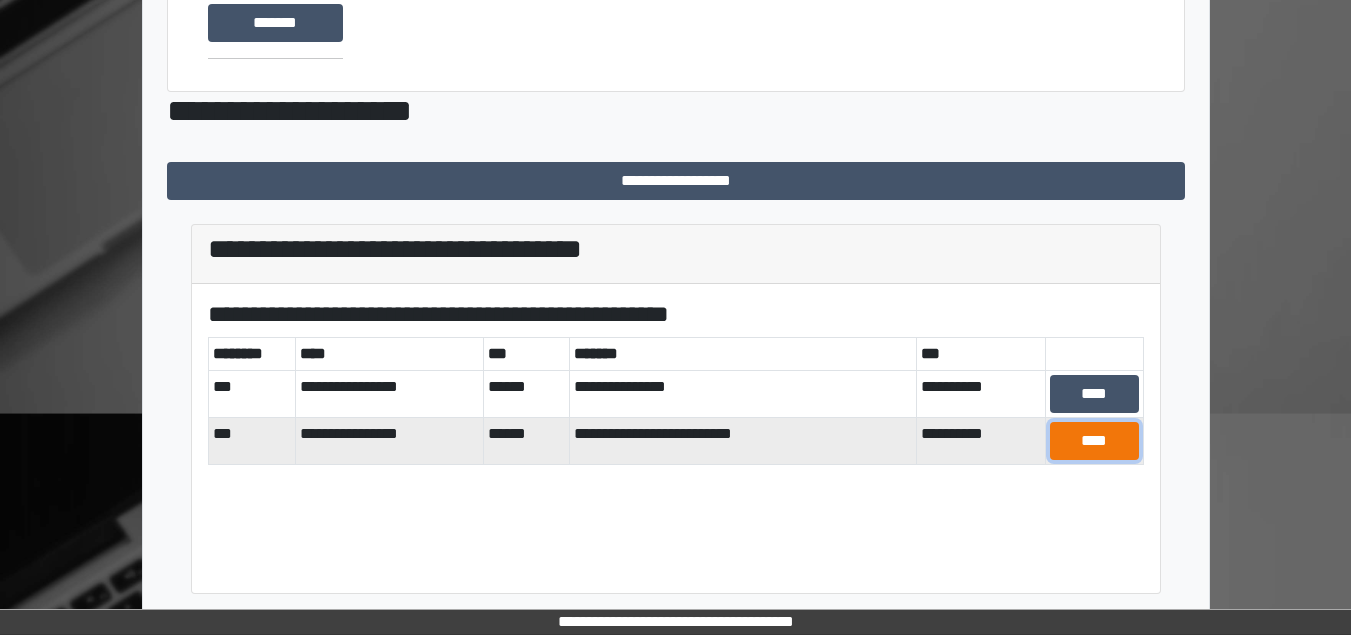 click on "****" at bounding box center (1094, 441) 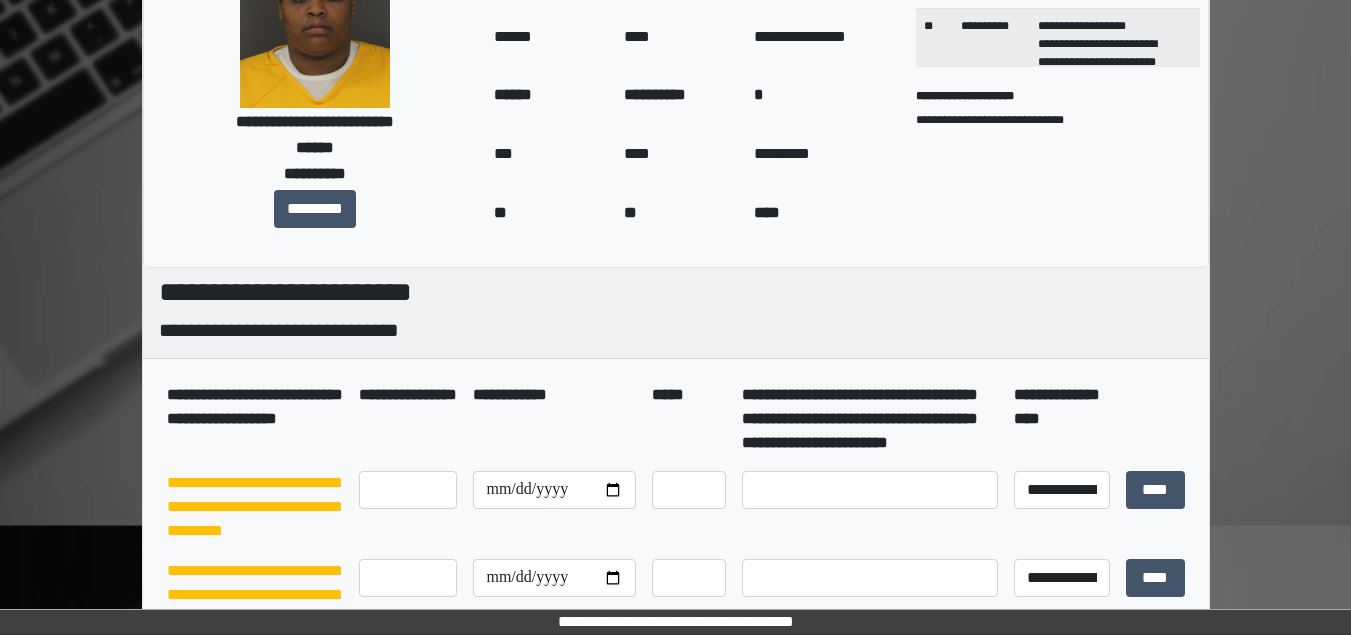 scroll, scrollTop: 0, scrollLeft: 0, axis: both 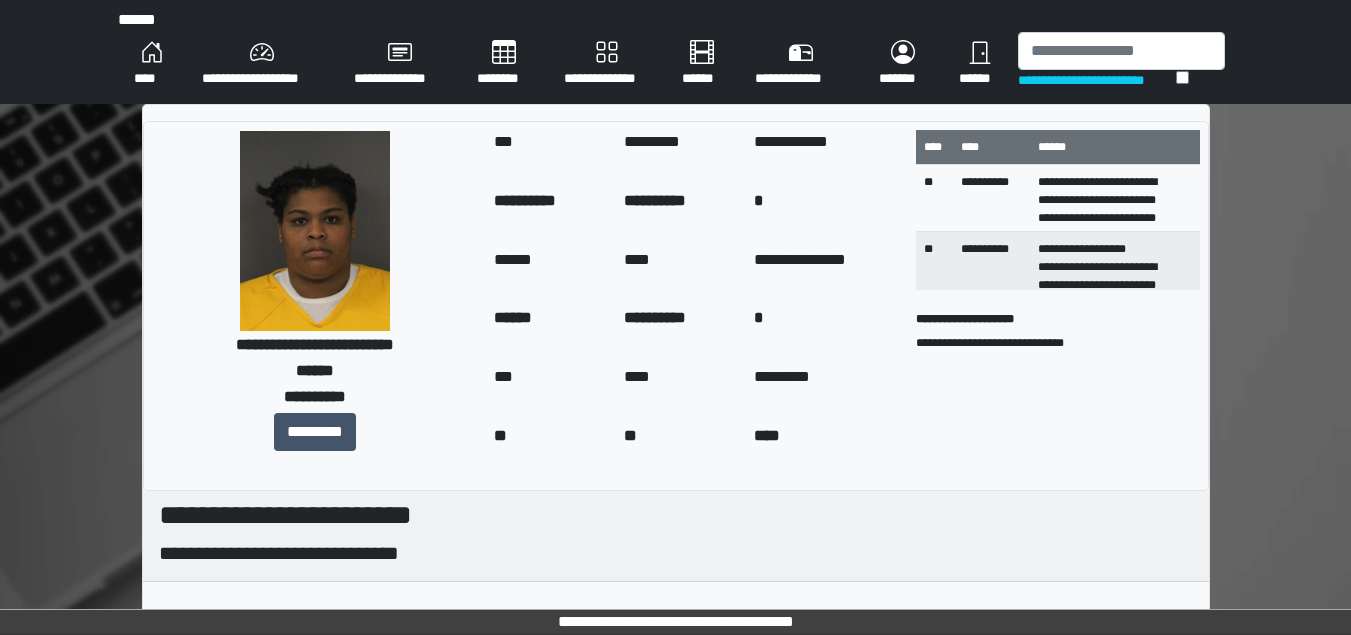 click on "****" at bounding box center (152, 64) 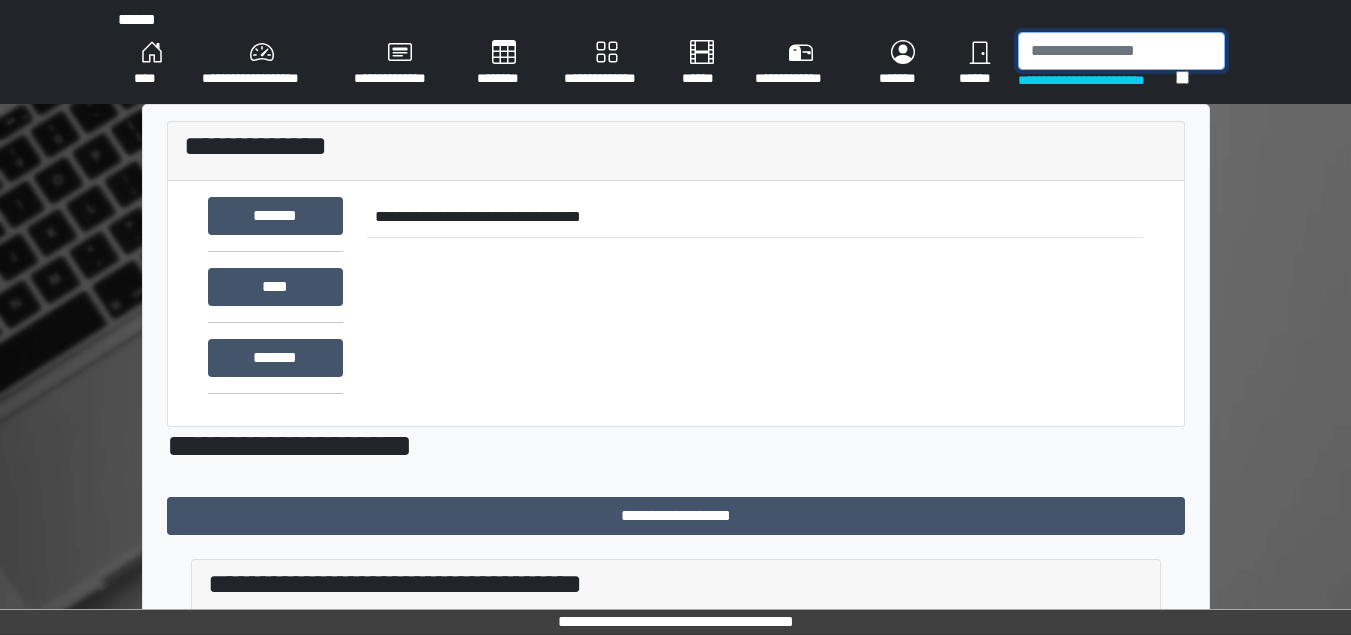 click at bounding box center (1121, 51) 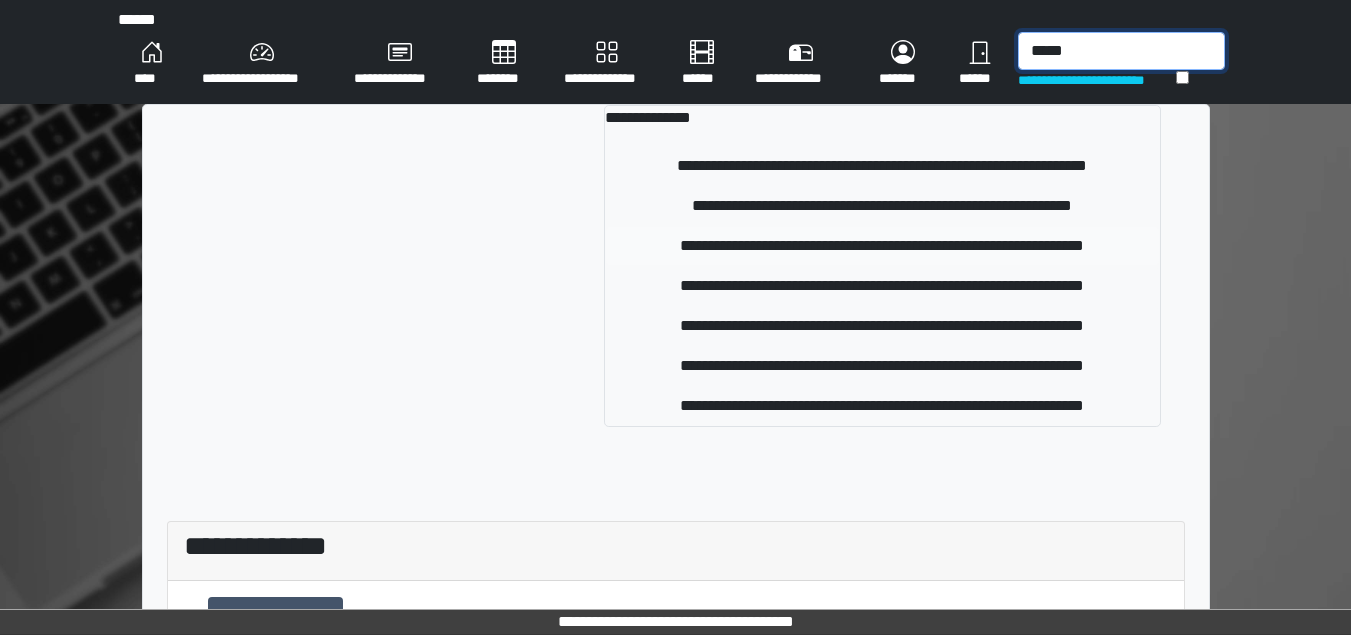 type on "*****" 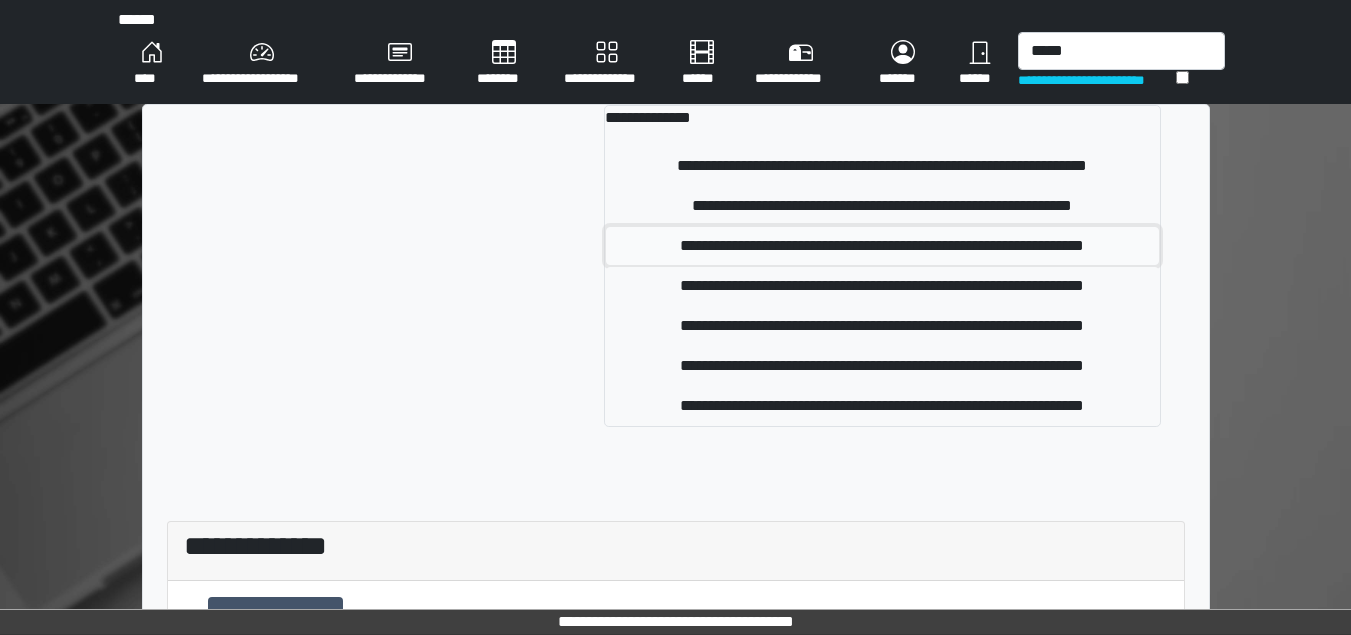 click on "**********" at bounding box center [882, 246] 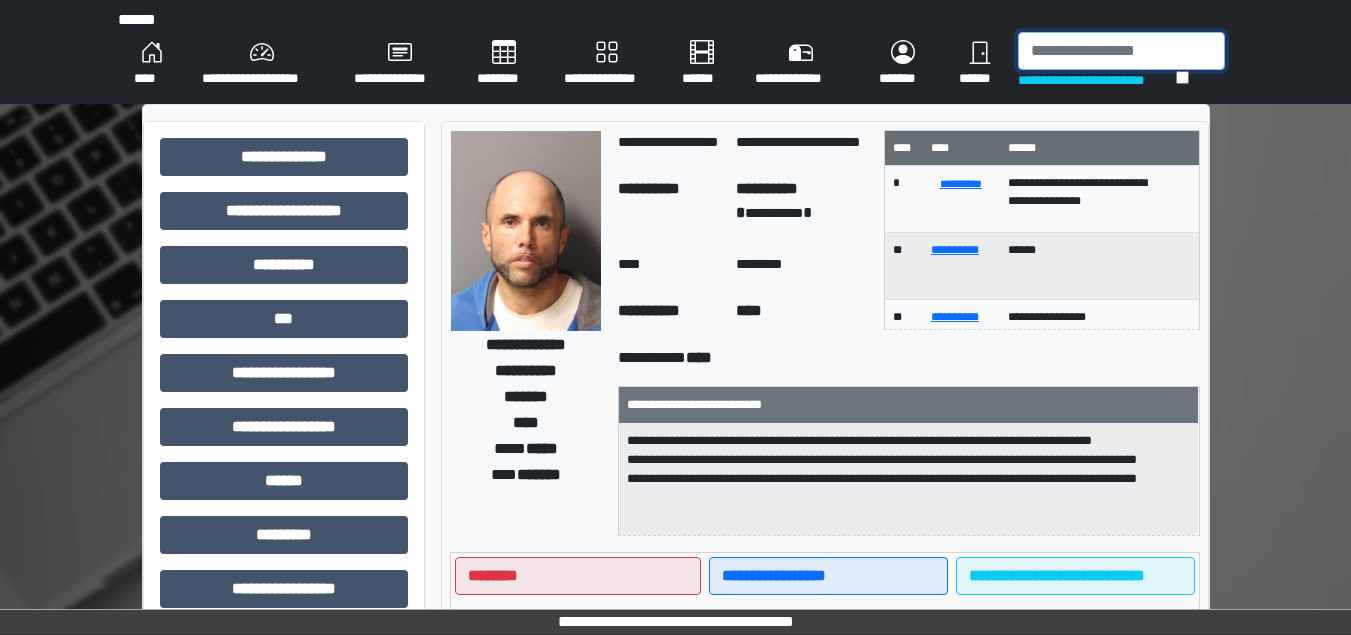 click at bounding box center [1121, 51] 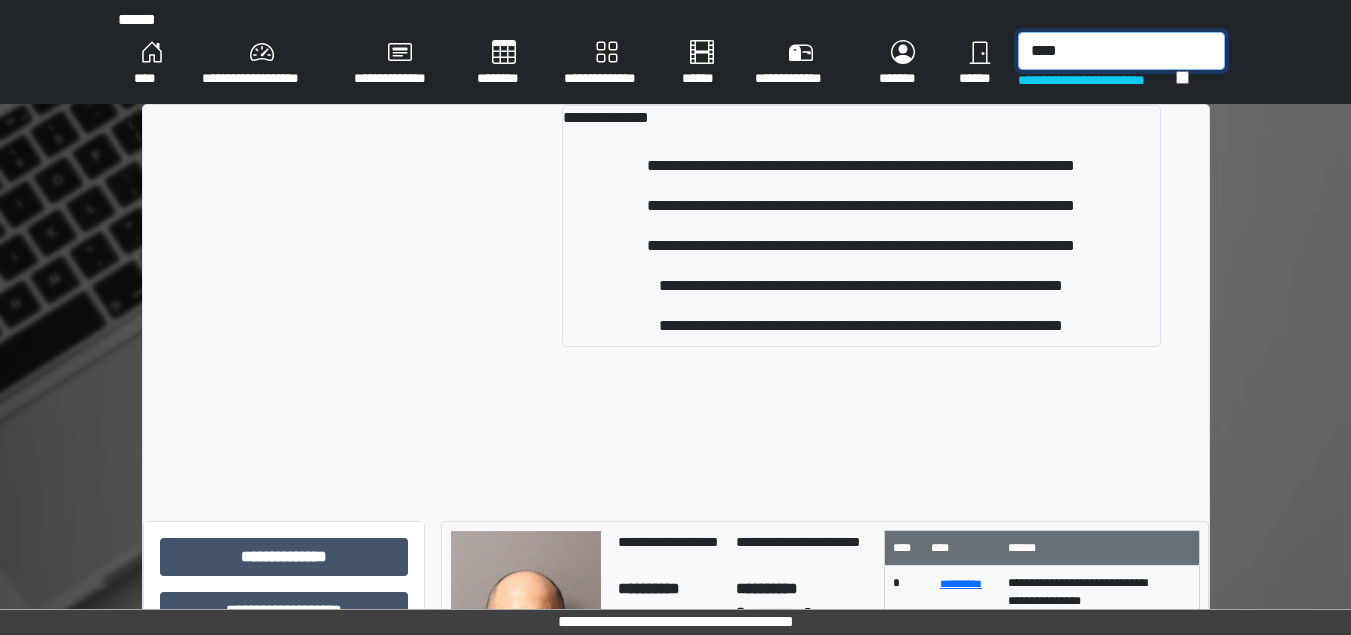 click on "****" at bounding box center (1121, 51) 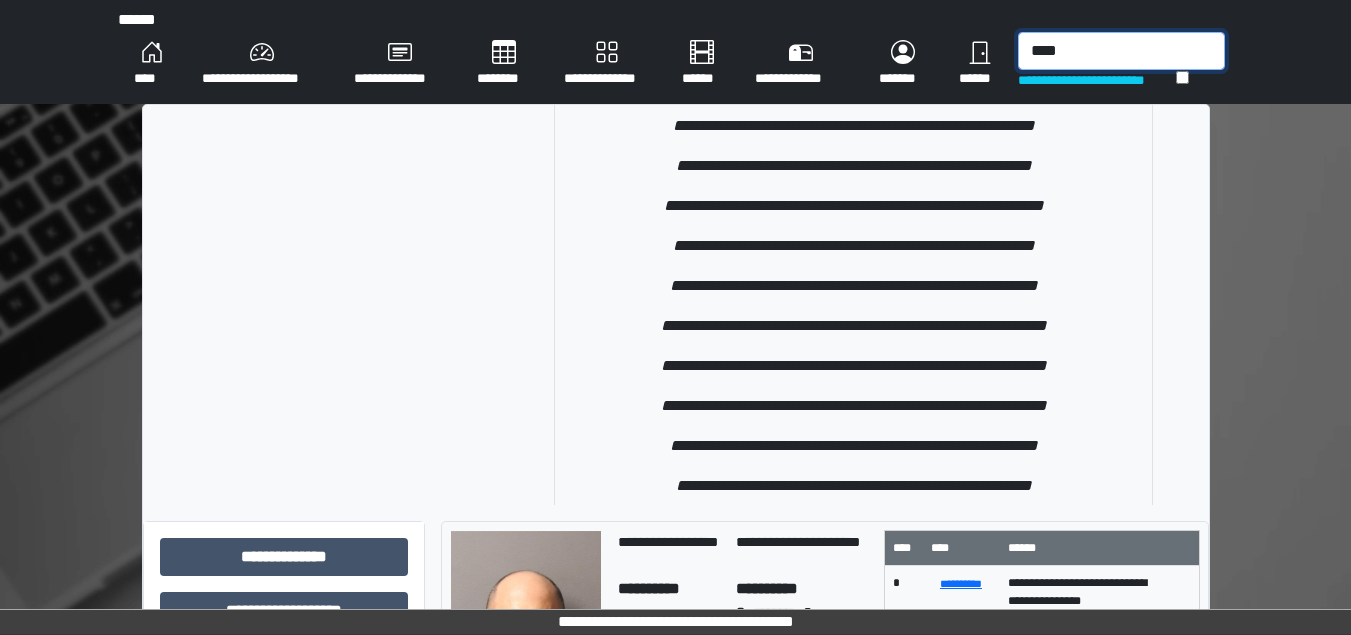 scroll, scrollTop: 600, scrollLeft: 0, axis: vertical 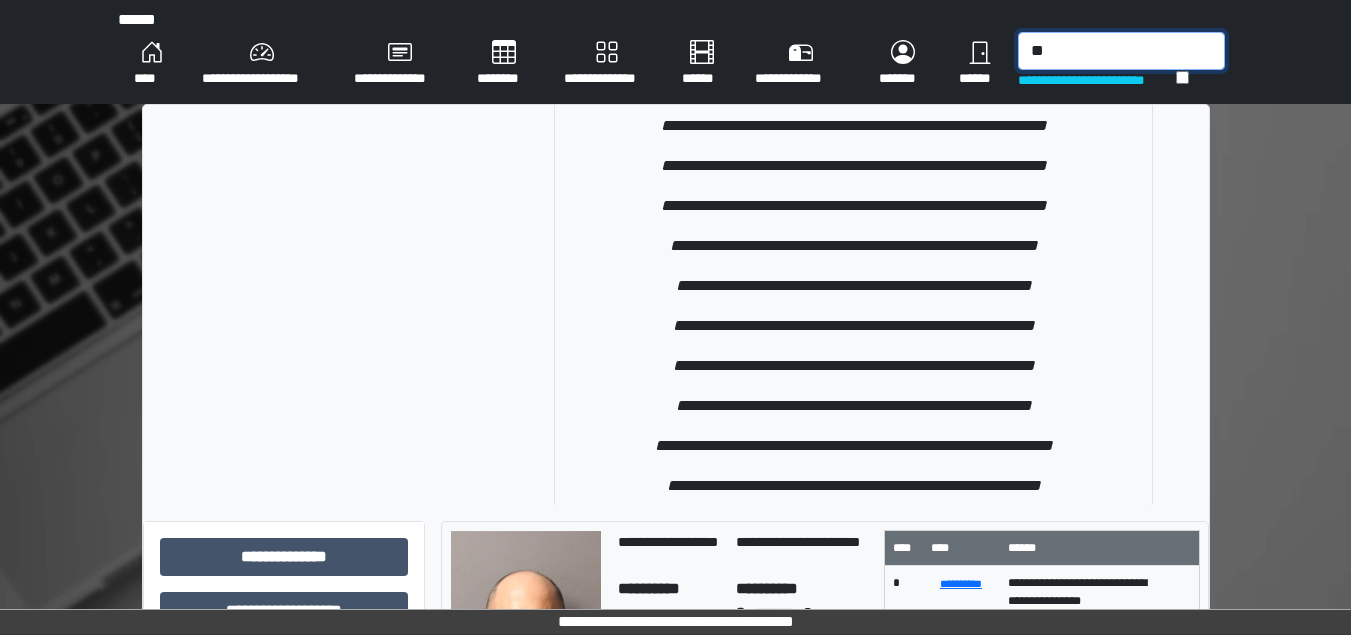 type on "*" 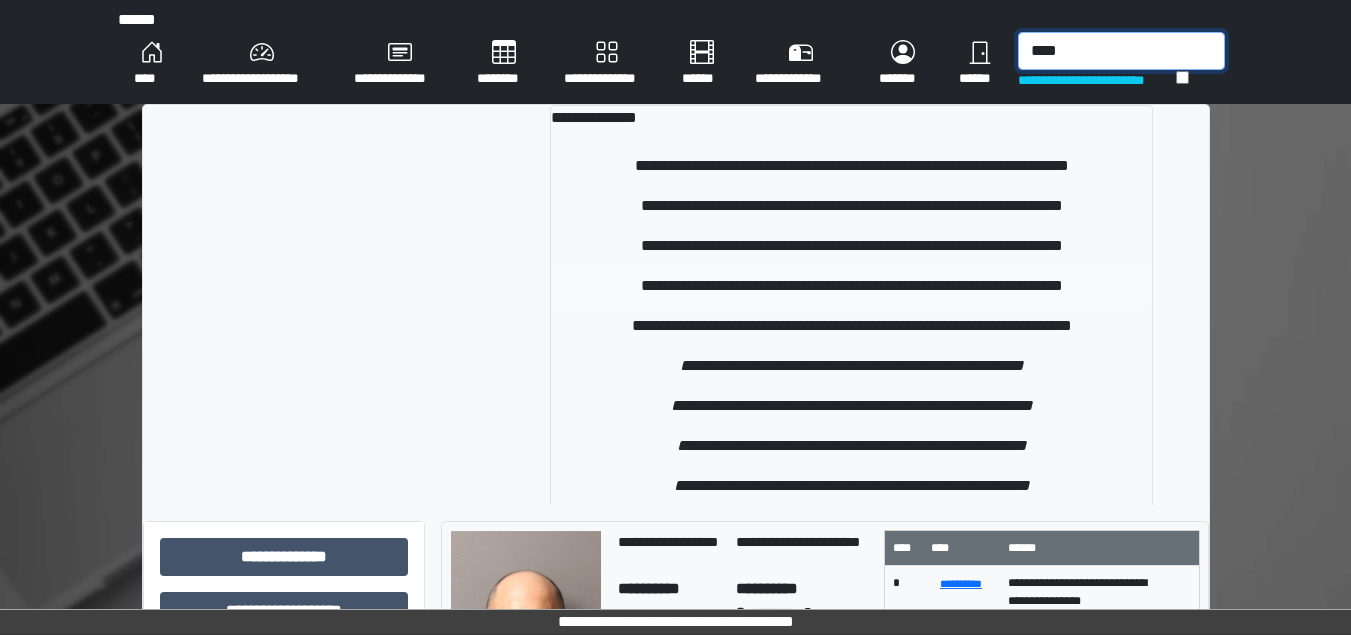 type on "****" 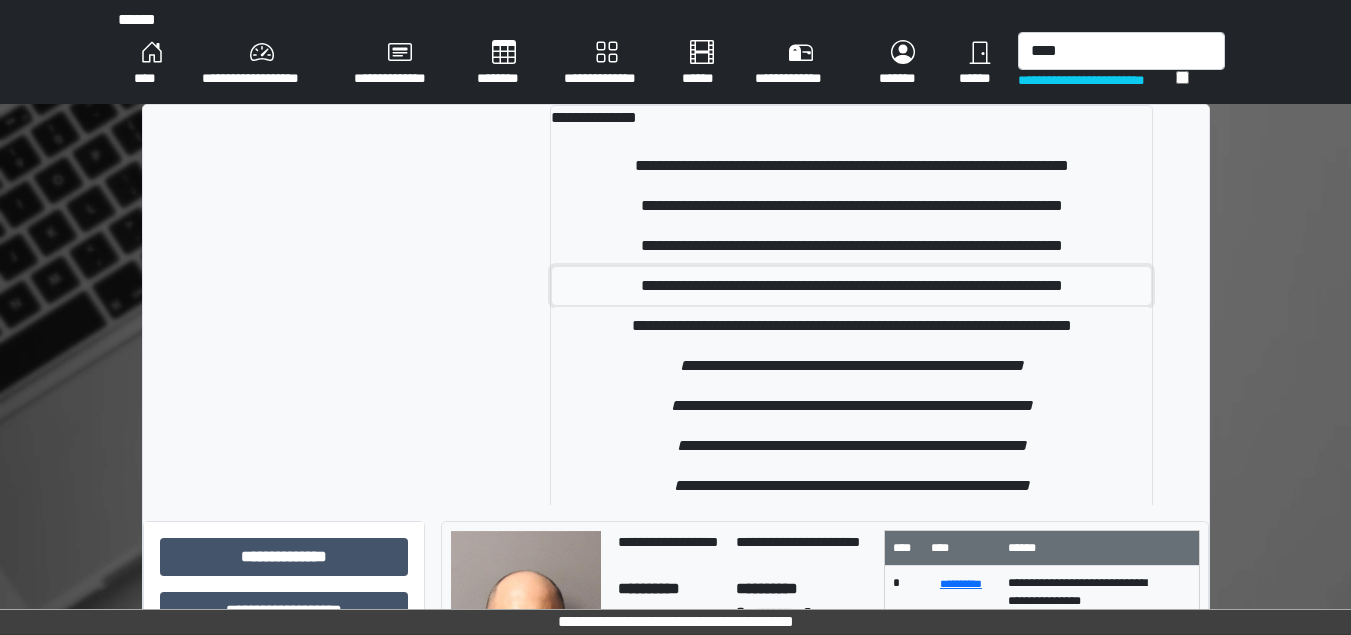 click on "**********" at bounding box center (851, 286) 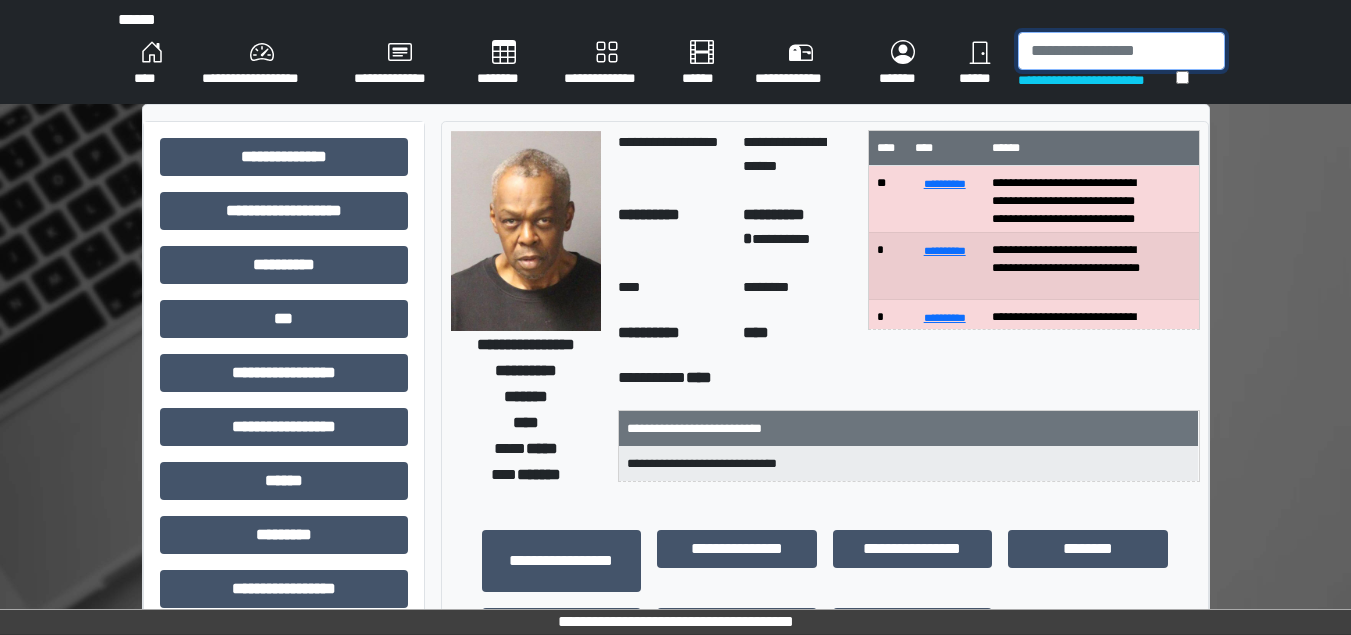 click at bounding box center [1121, 51] 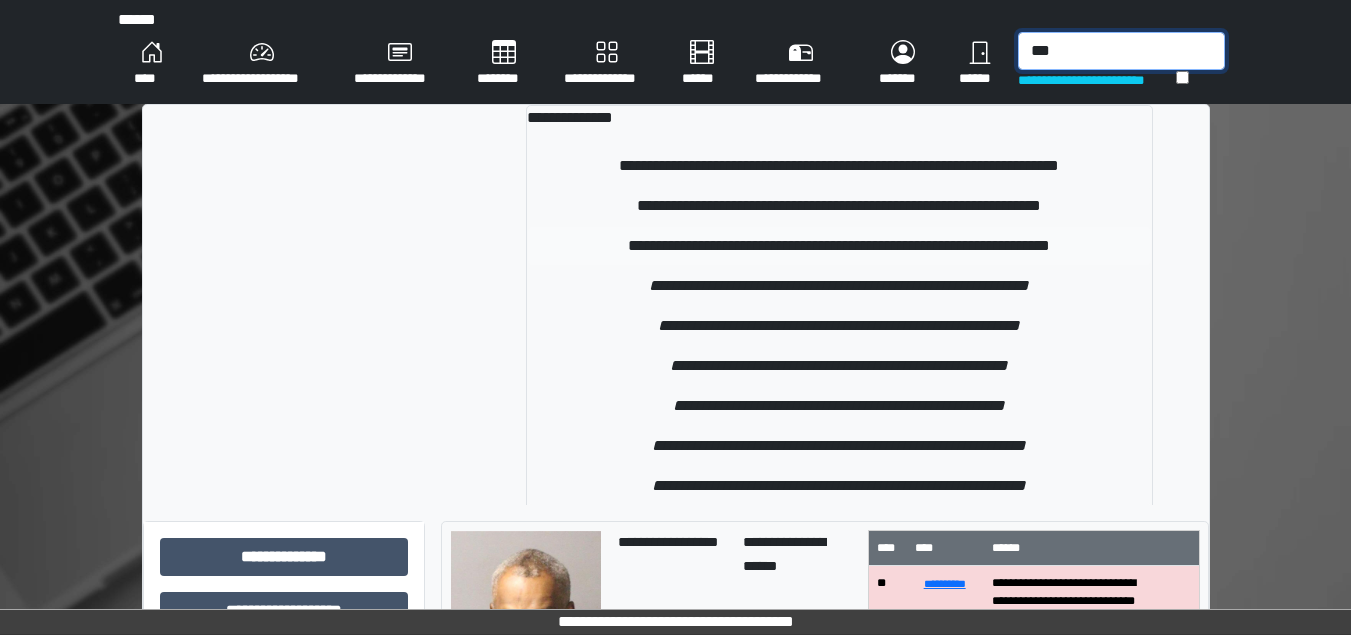 type on "***" 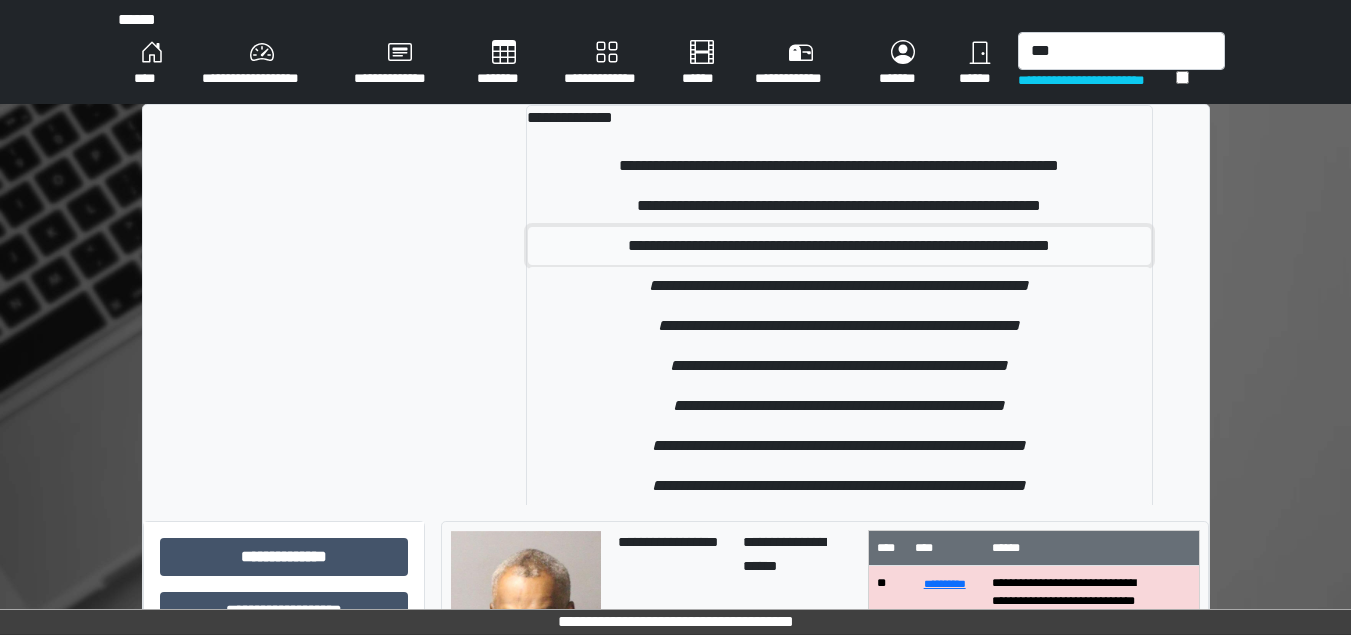 click on "**********" at bounding box center [839, 246] 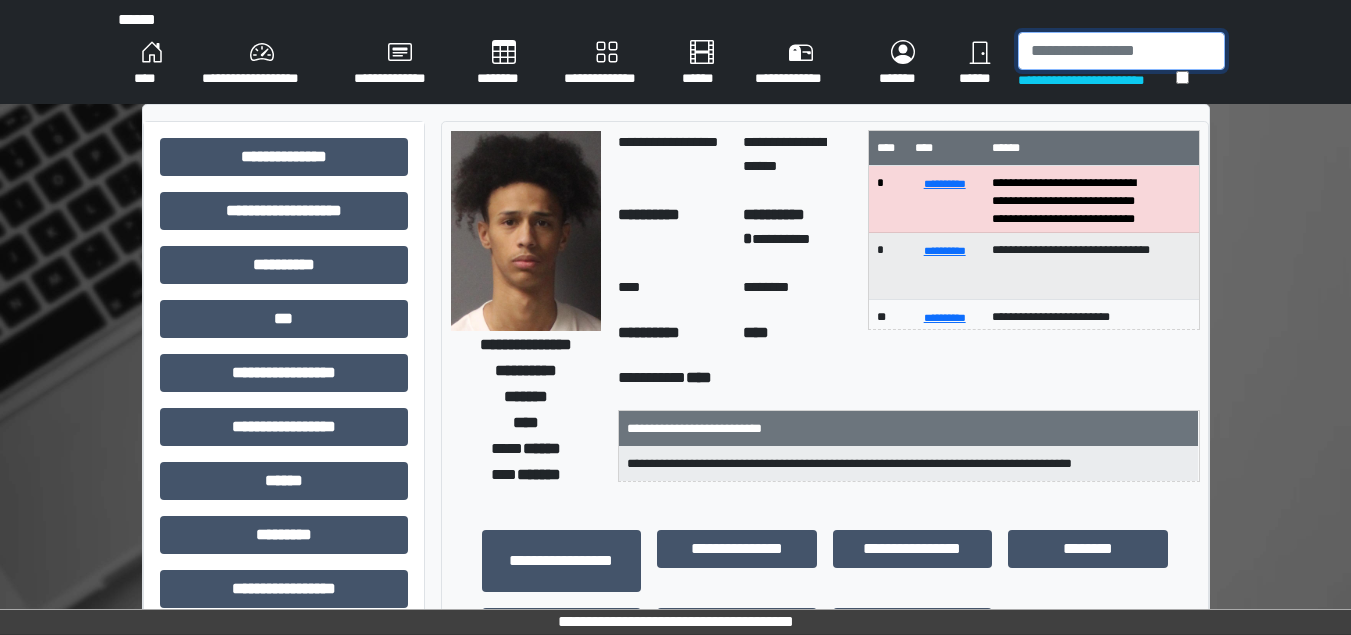 click at bounding box center [1121, 51] 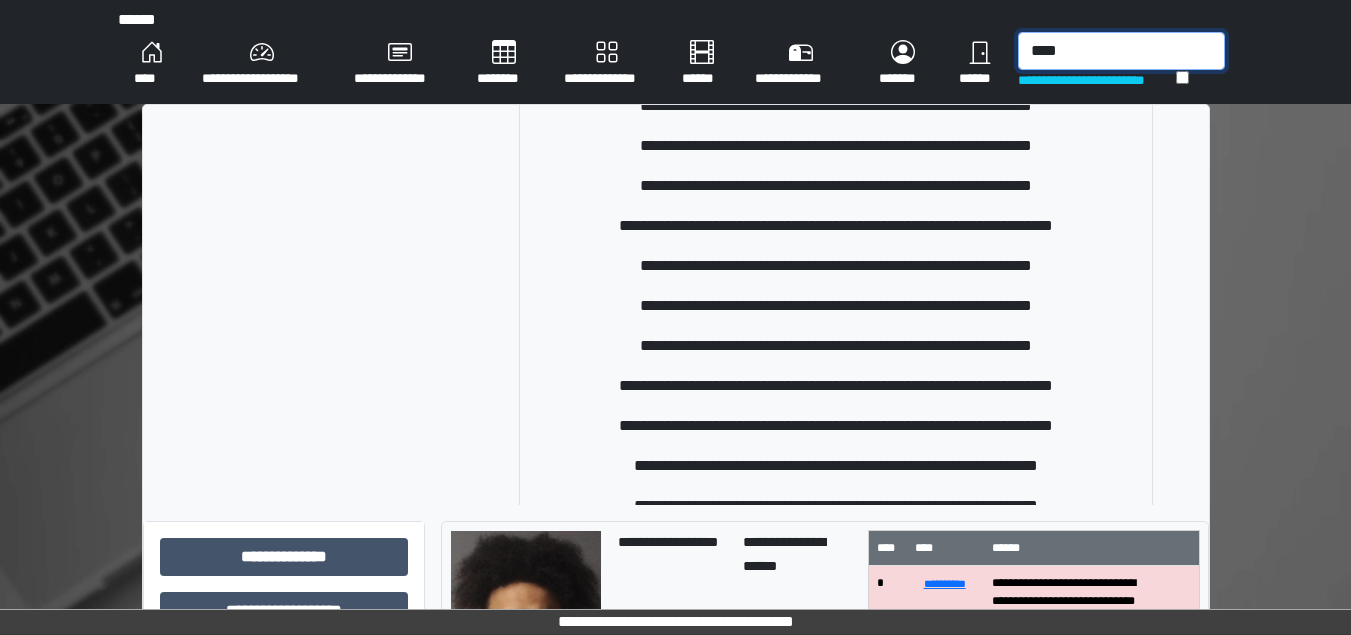 scroll, scrollTop: 1300, scrollLeft: 0, axis: vertical 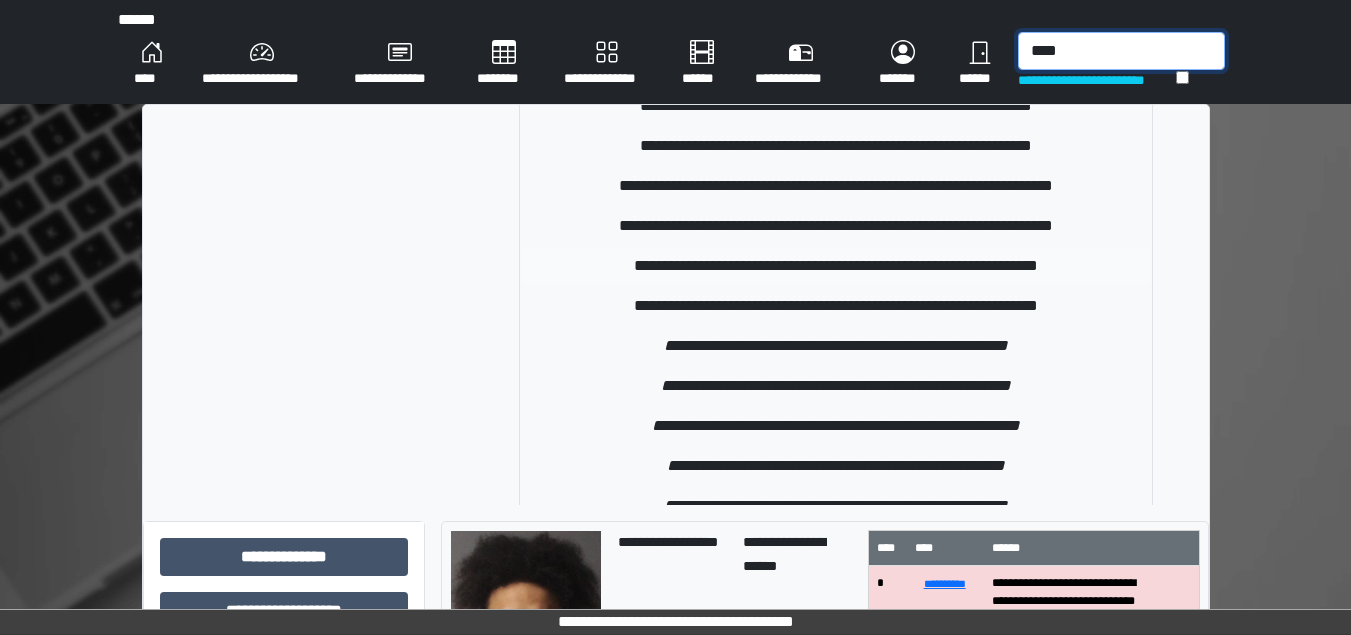 type on "****" 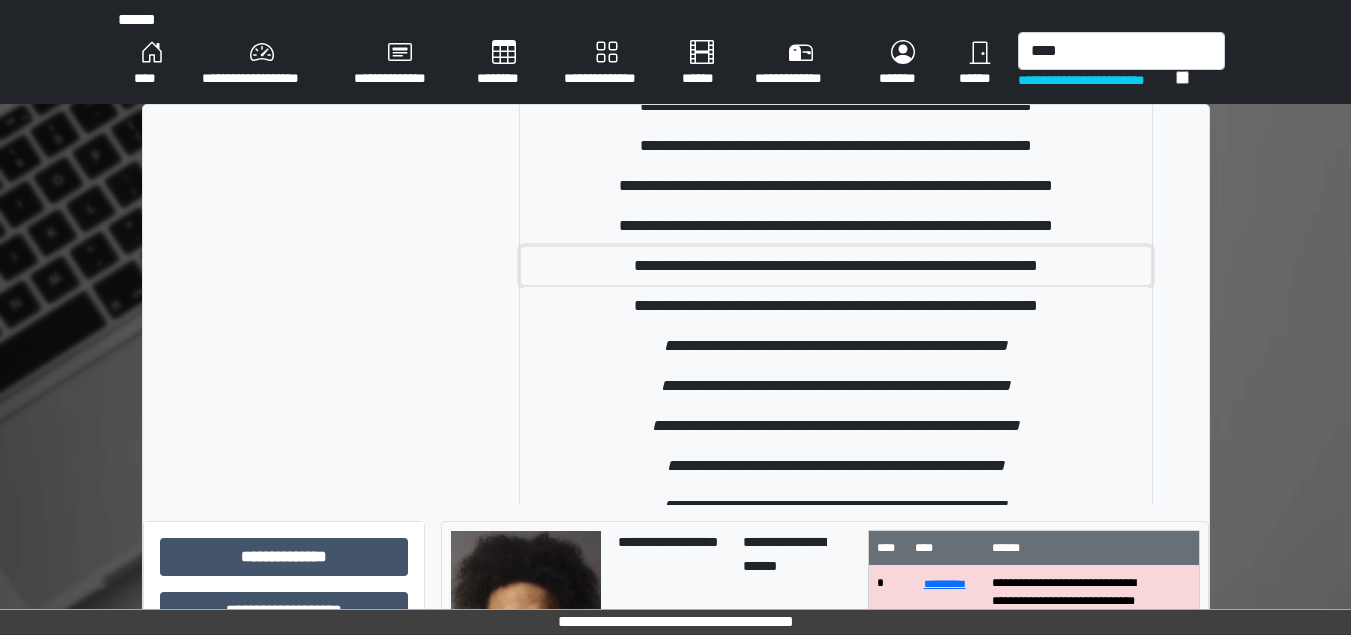 click on "**********" at bounding box center (836, 266) 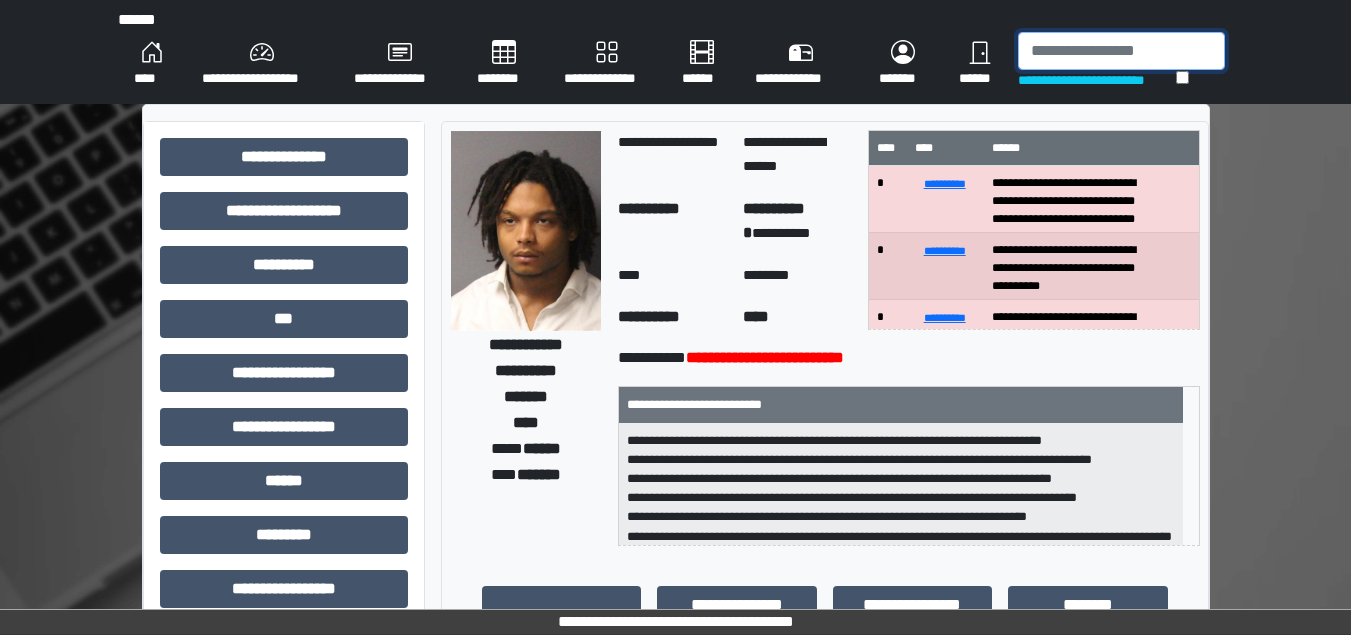 click at bounding box center (1121, 51) 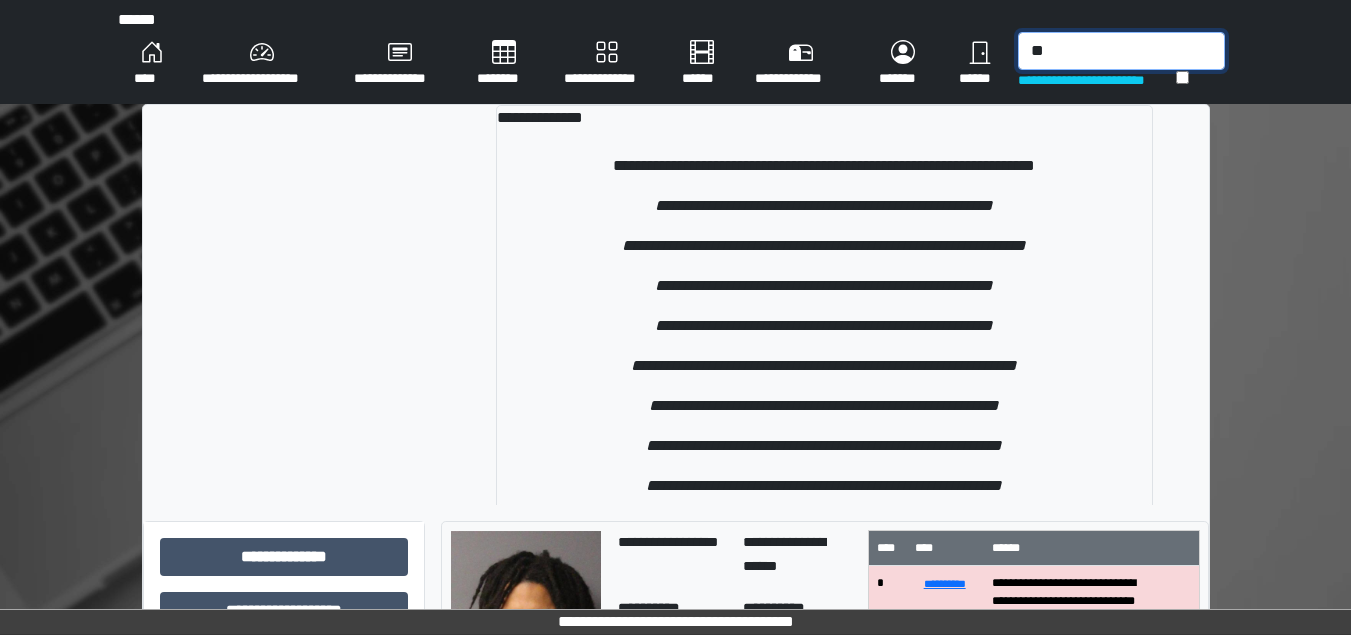 type on "*" 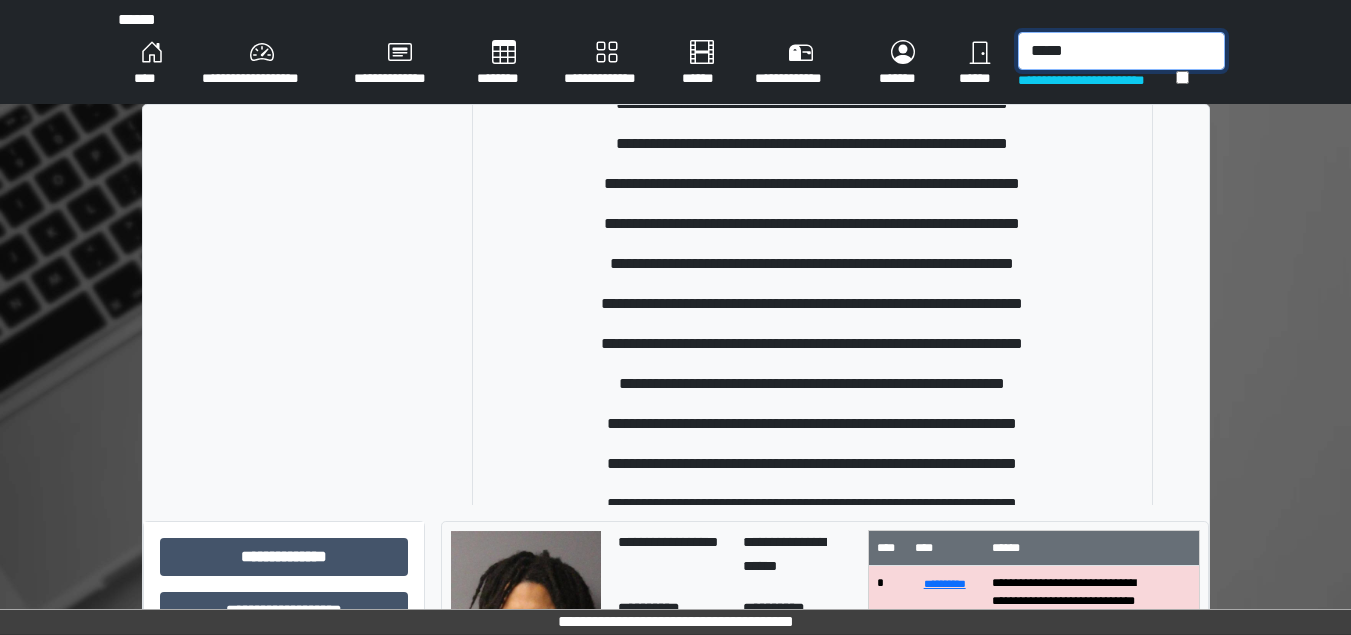 scroll, scrollTop: 1600, scrollLeft: 0, axis: vertical 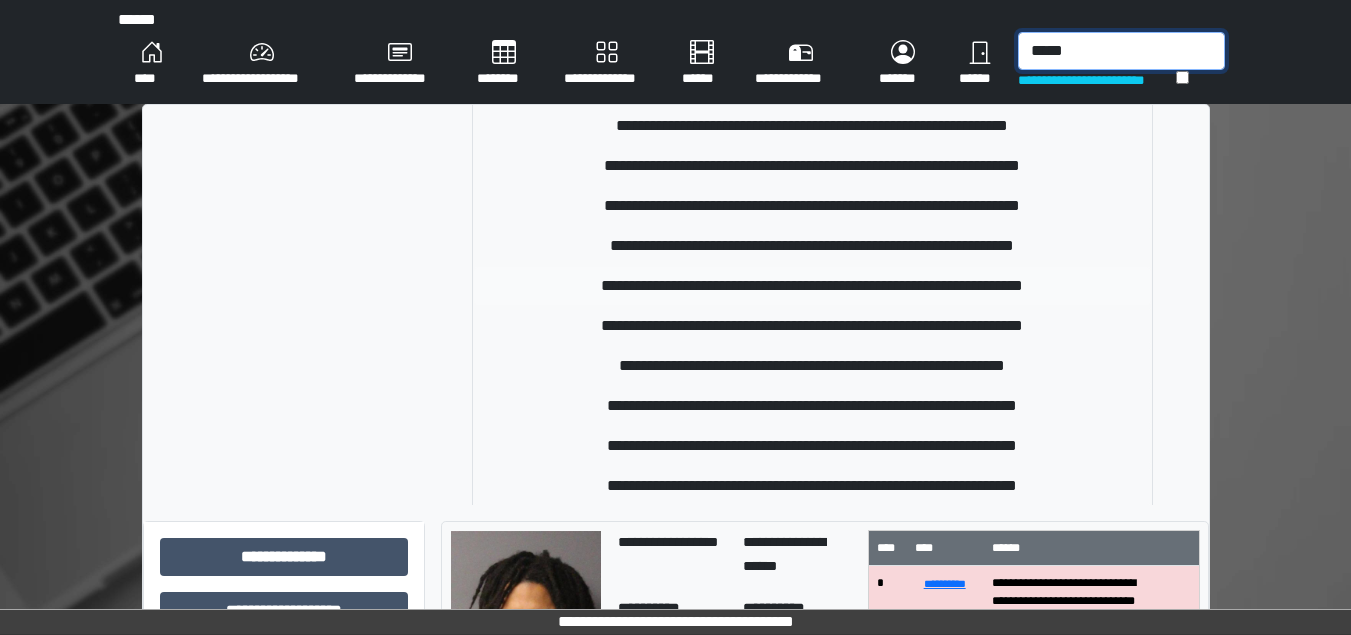 type on "*****" 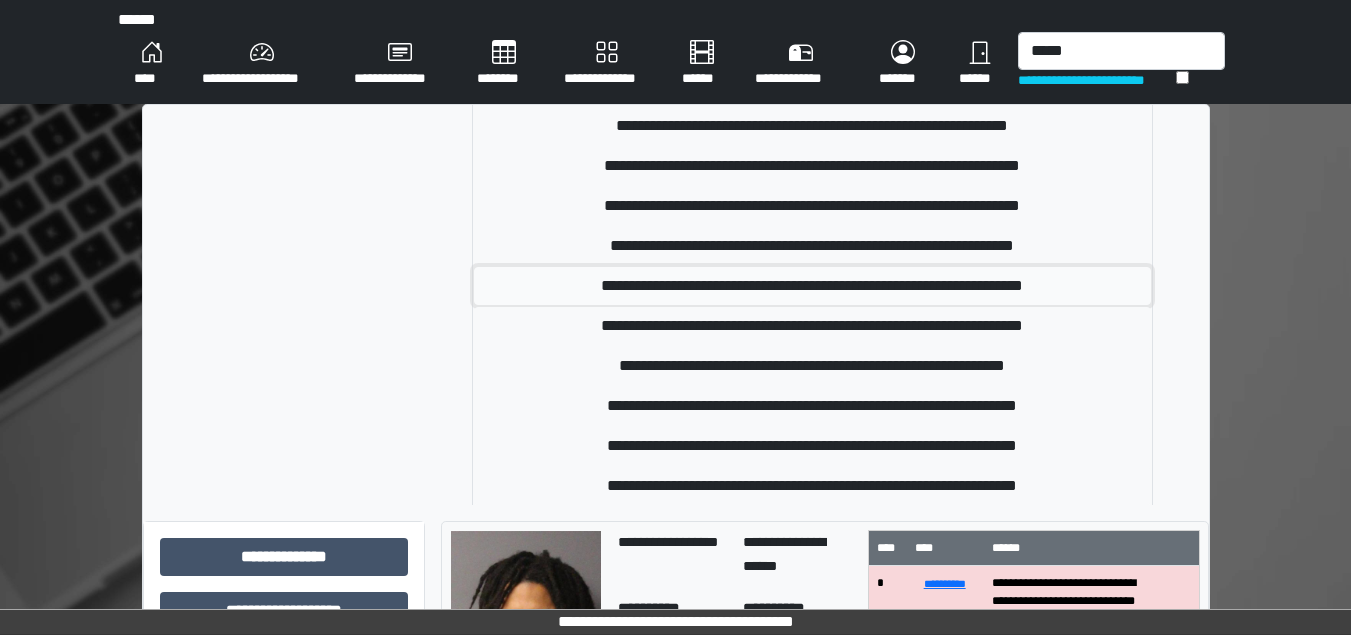click on "**********" at bounding box center (813, 286) 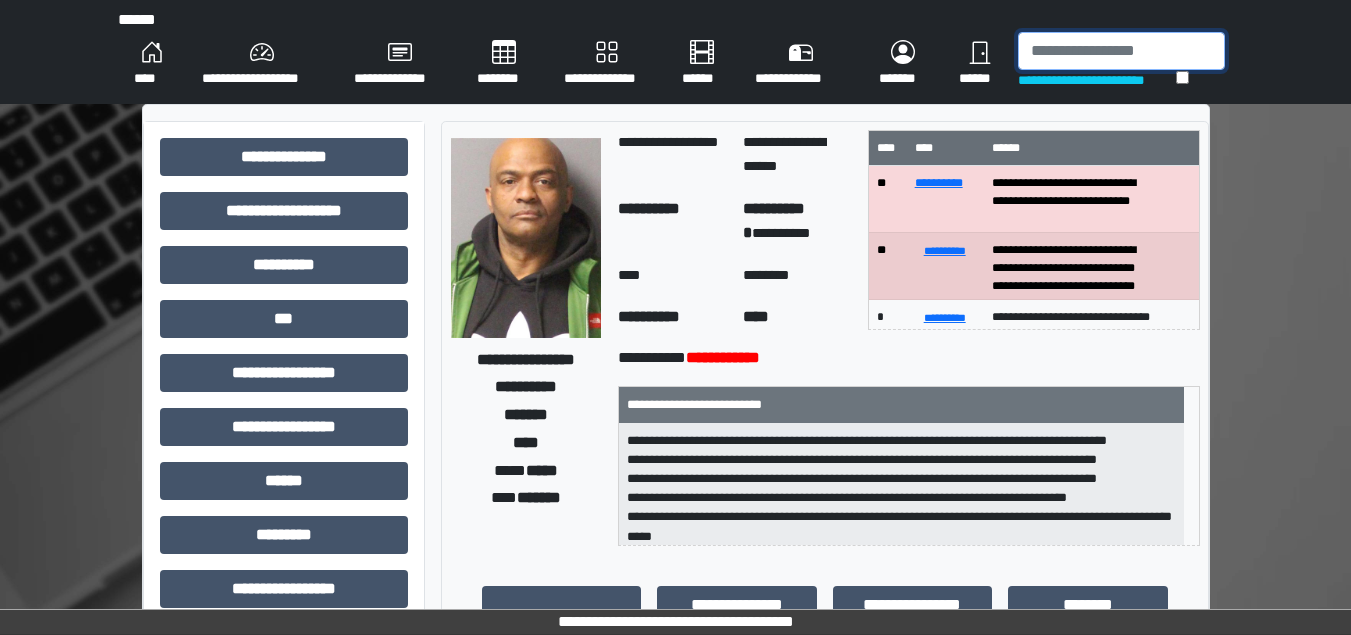 click at bounding box center (1121, 51) 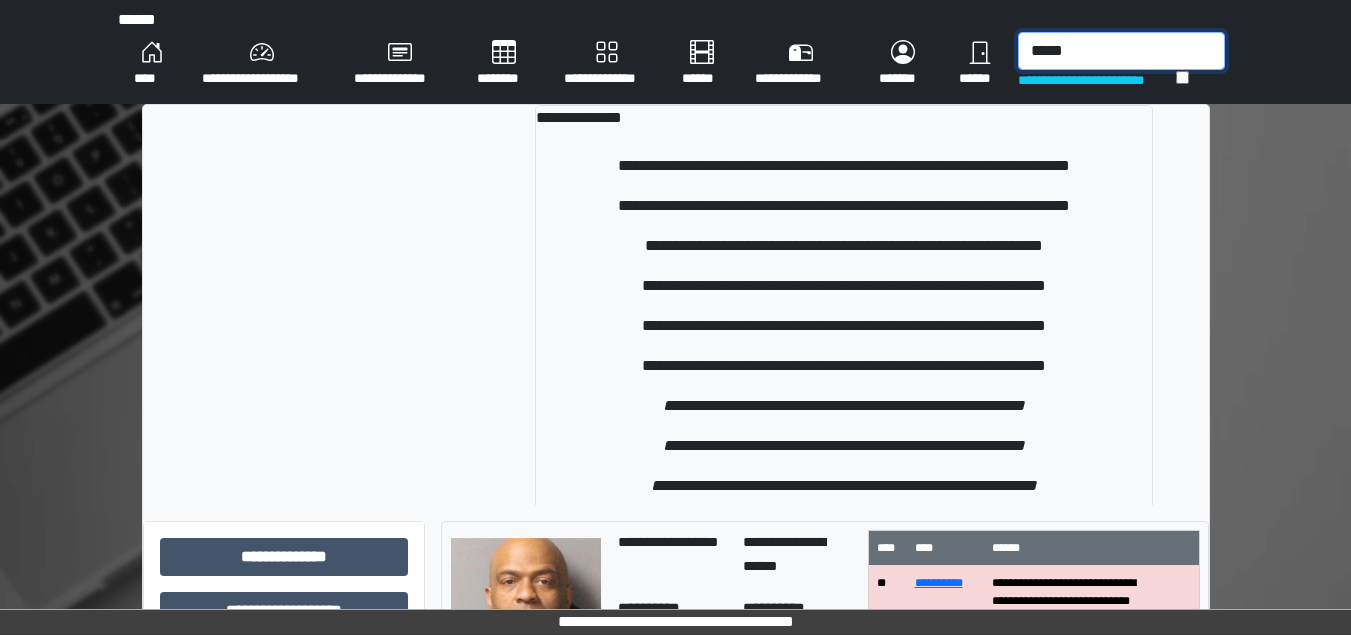 type on "*****" 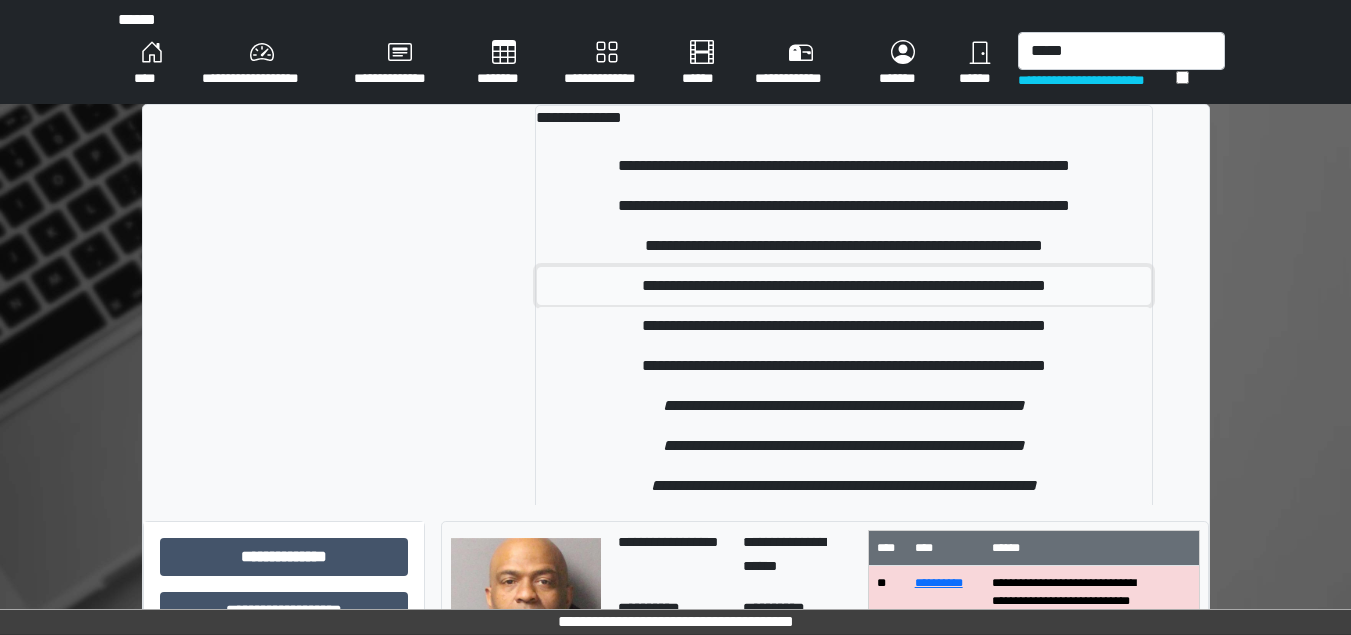 click on "**********" at bounding box center (844, 286) 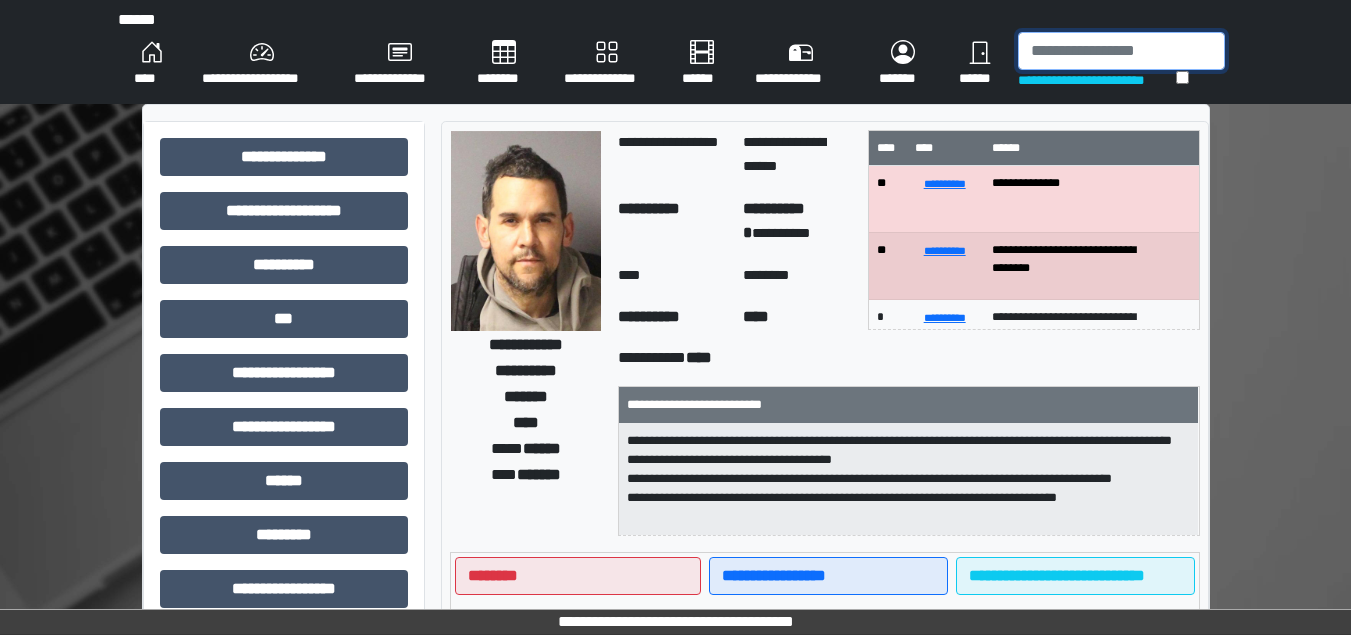 click at bounding box center (1121, 51) 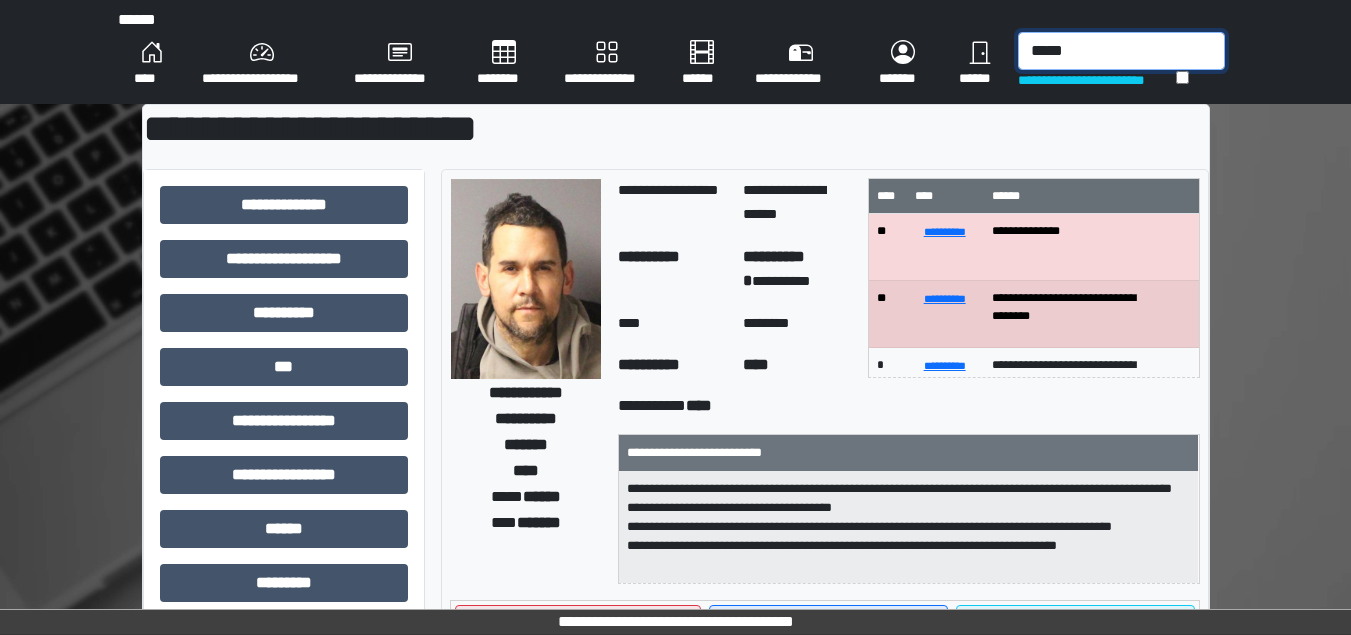 click on "*****" at bounding box center [1121, 51] 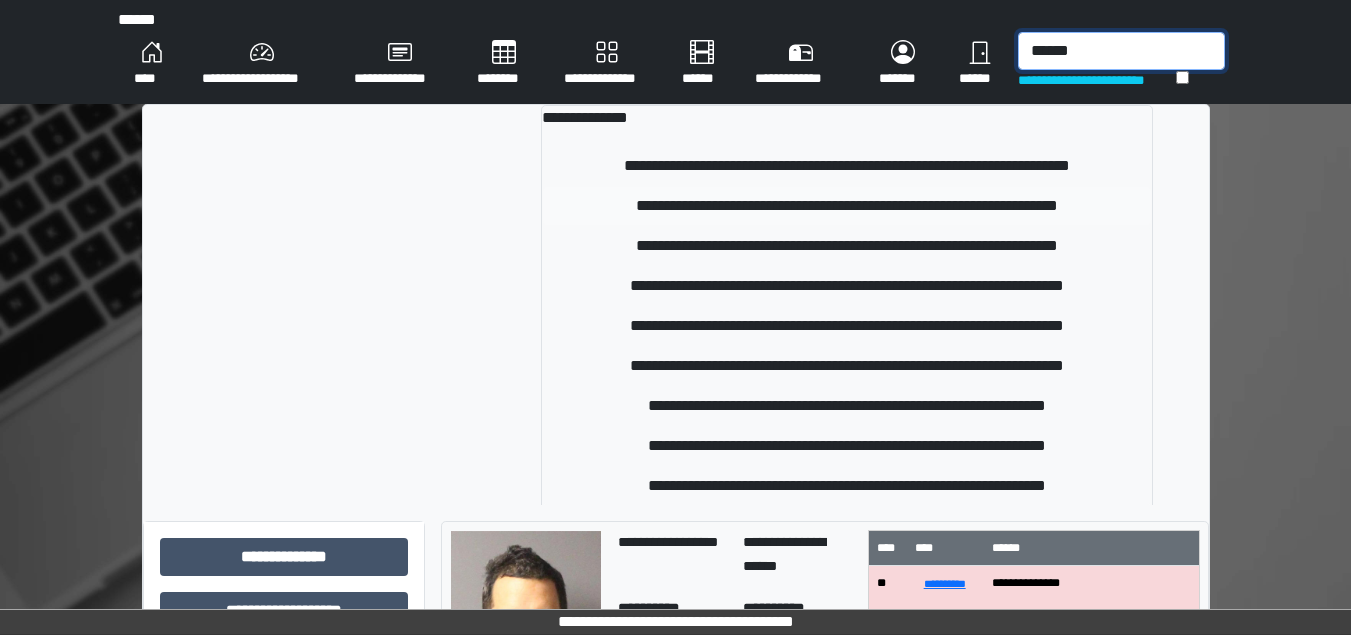 type on "******" 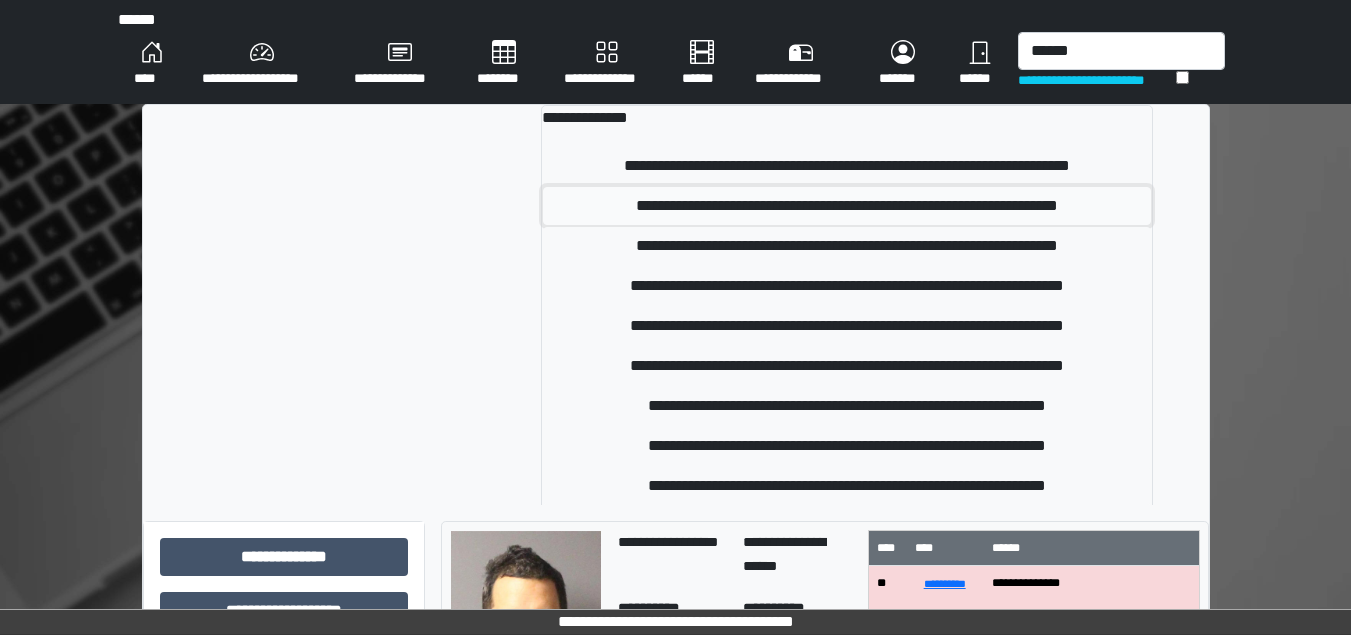 click on "**********" at bounding box center [847, 206] 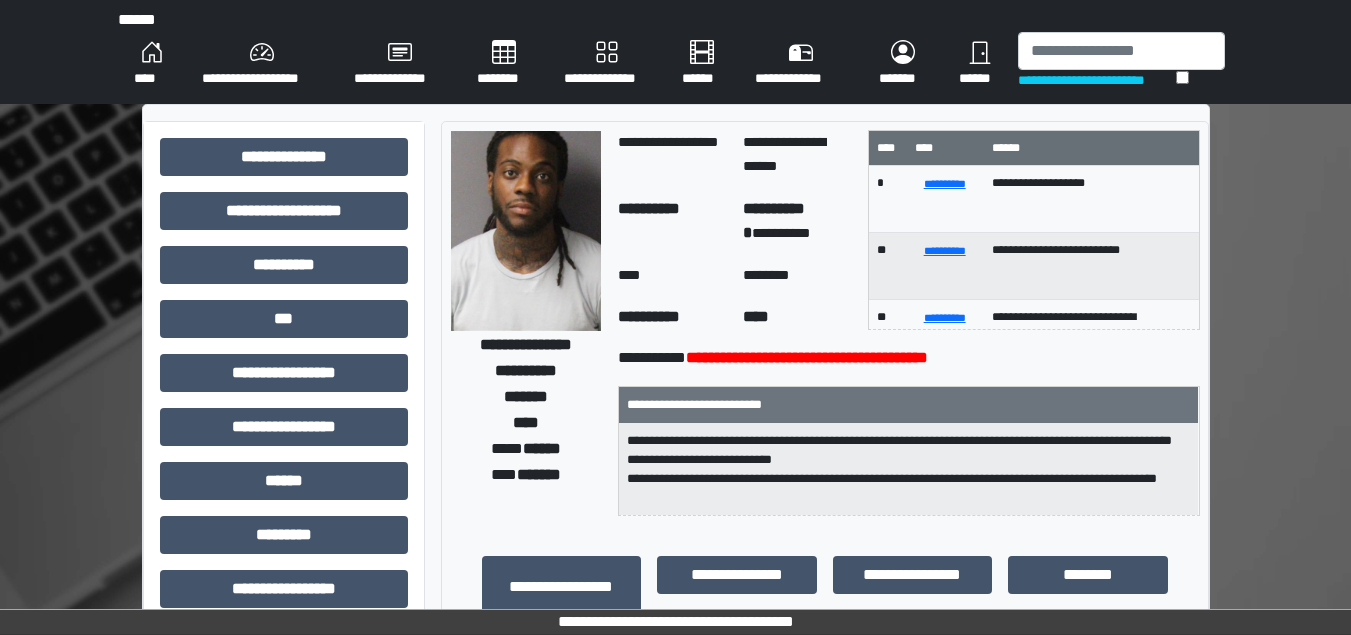 click on "**********" at bounding box center (676, 52) 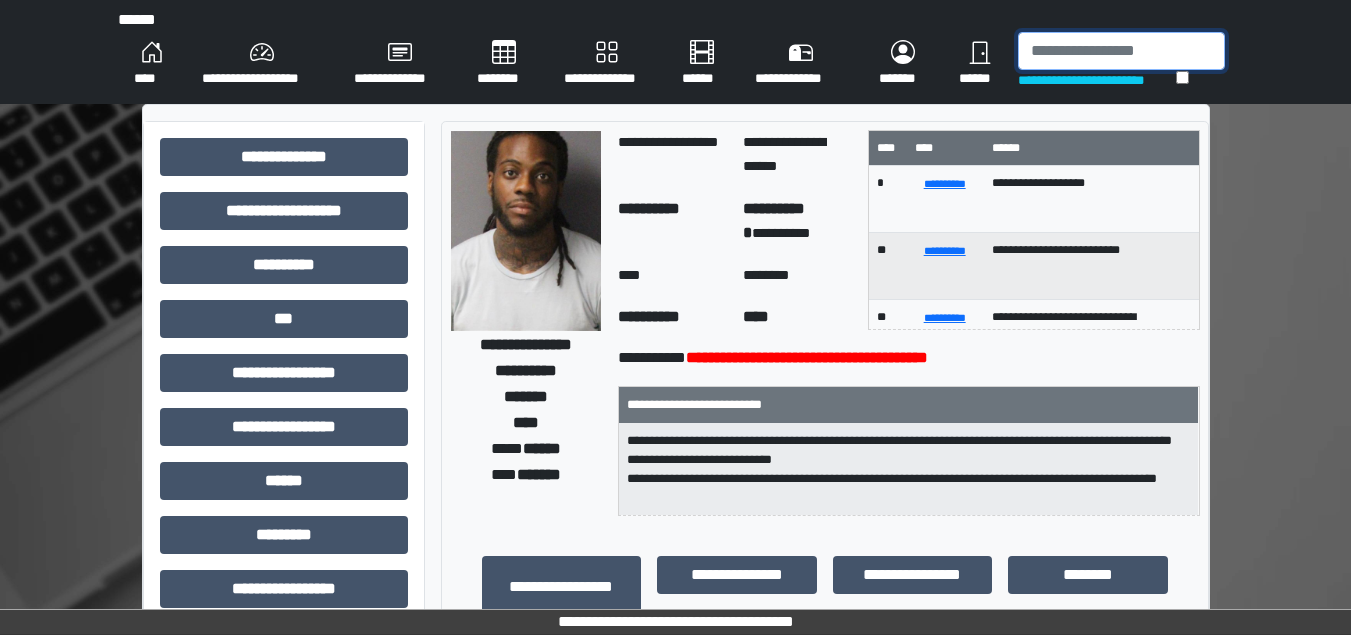 click at bounding box center [1121, 51] 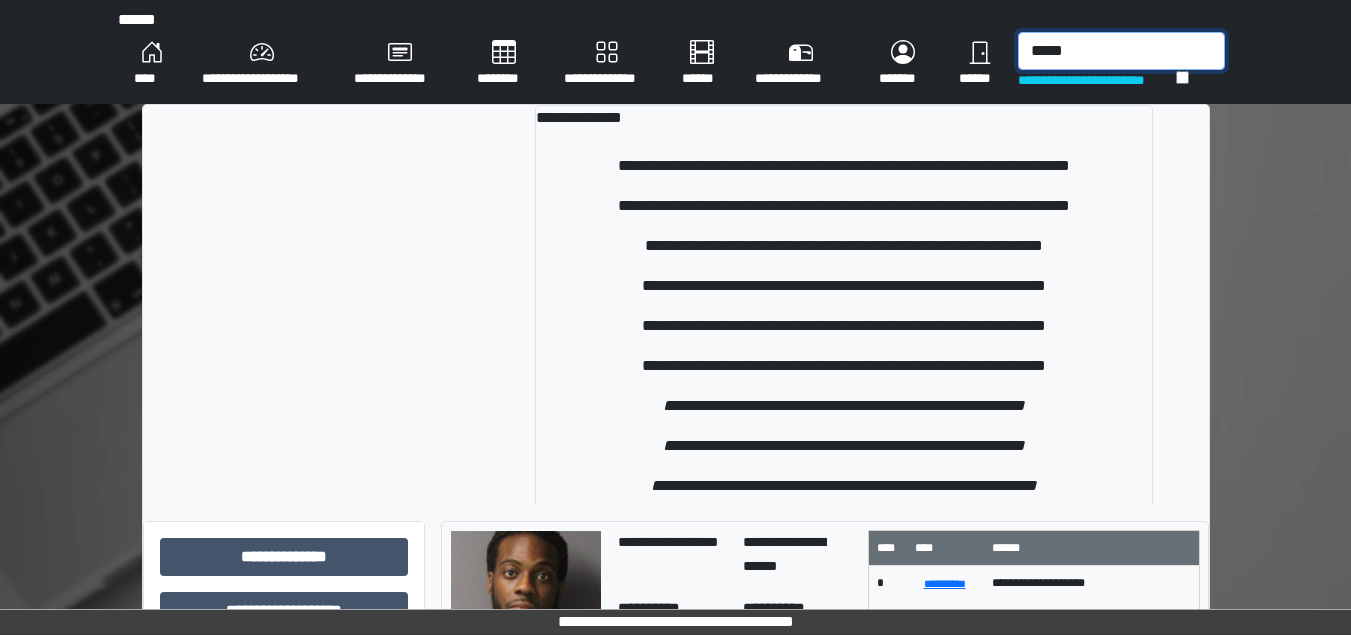 type on "*****" 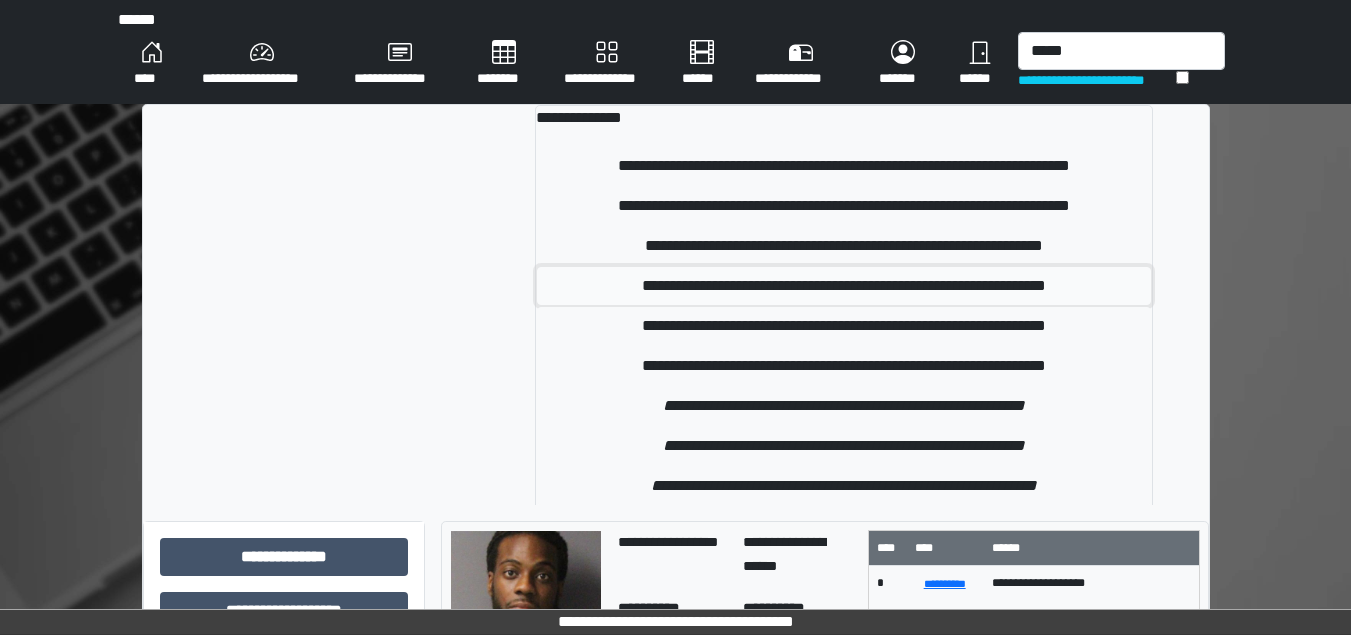 click on "**********" at bounding box center (844, 286) 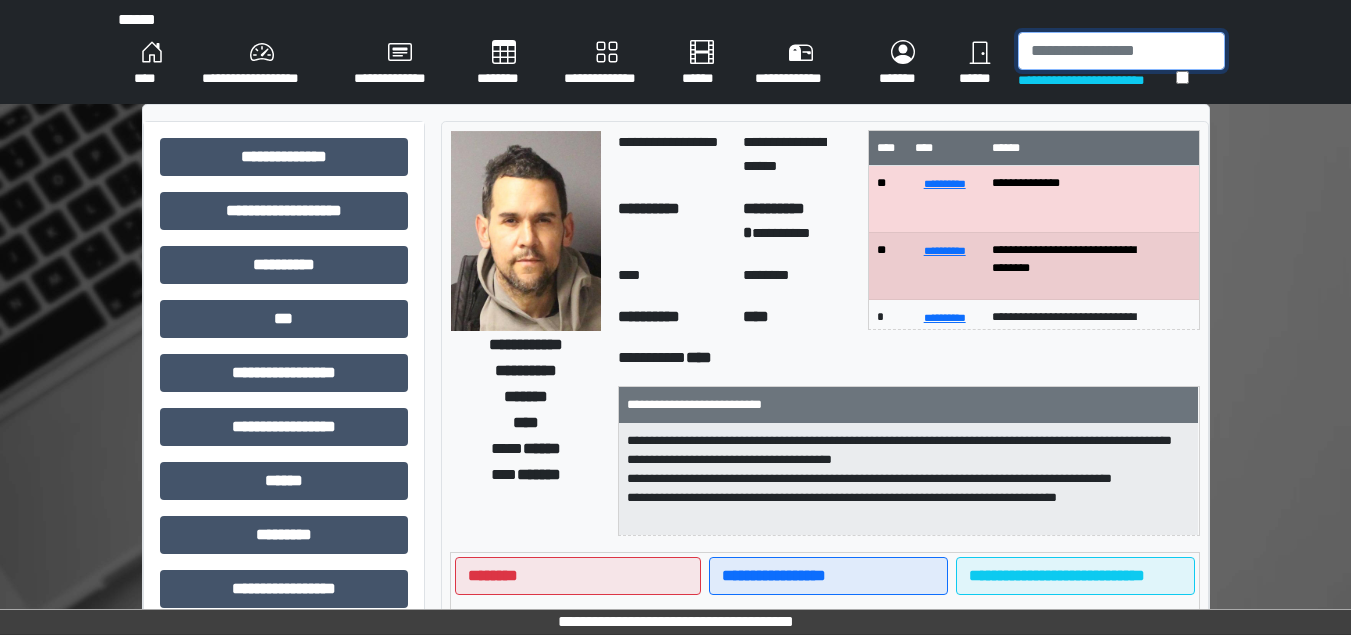 click at bounding box center [1121, 51] 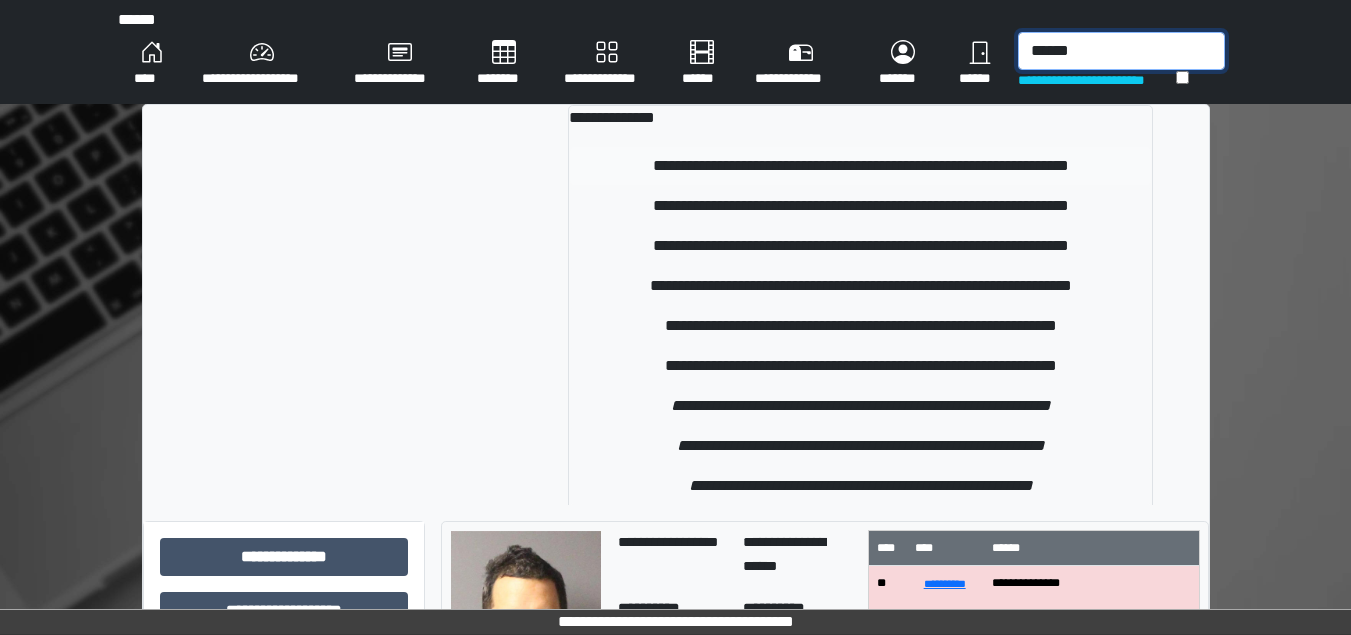type on "******" 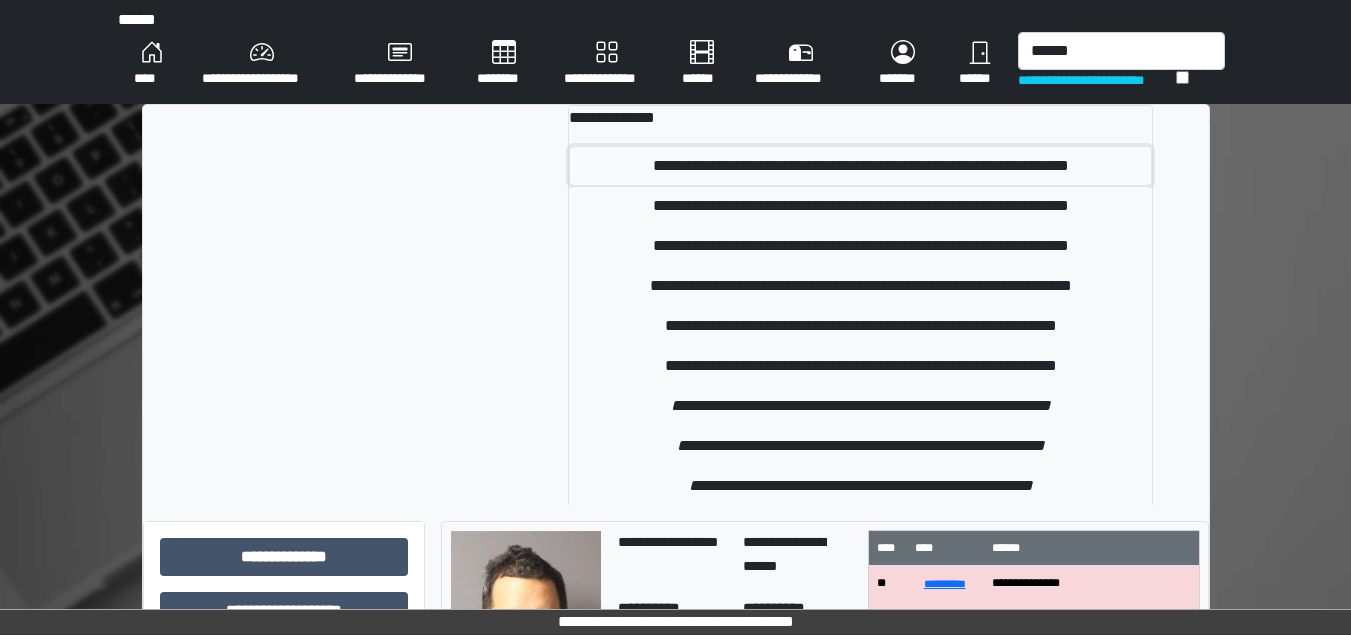 click on "**********" at bounding box center [860, 166] 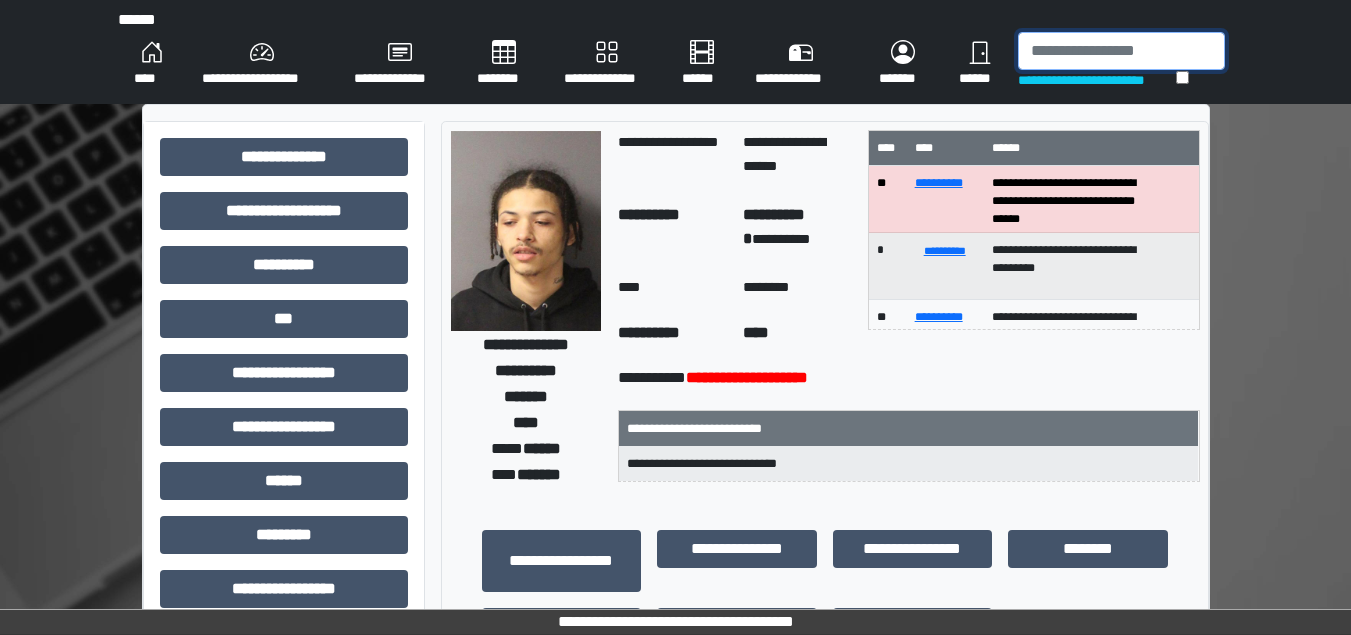 click at bounding box center (1121, 51) 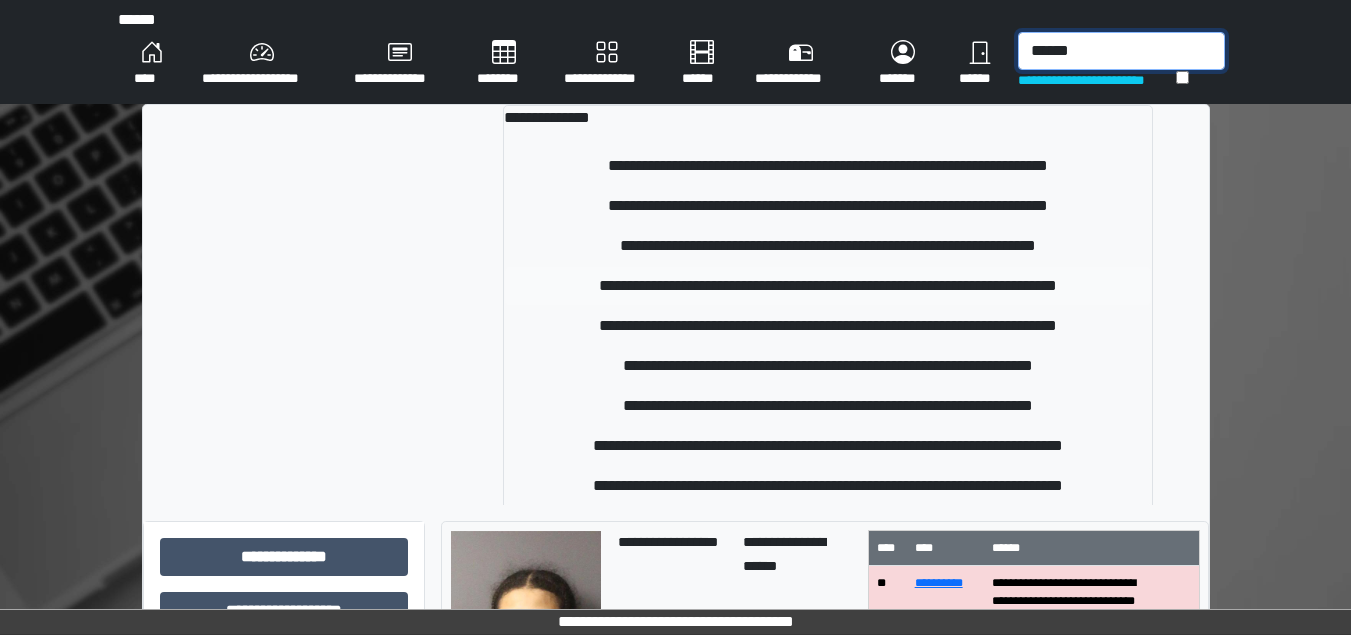 type on "******" 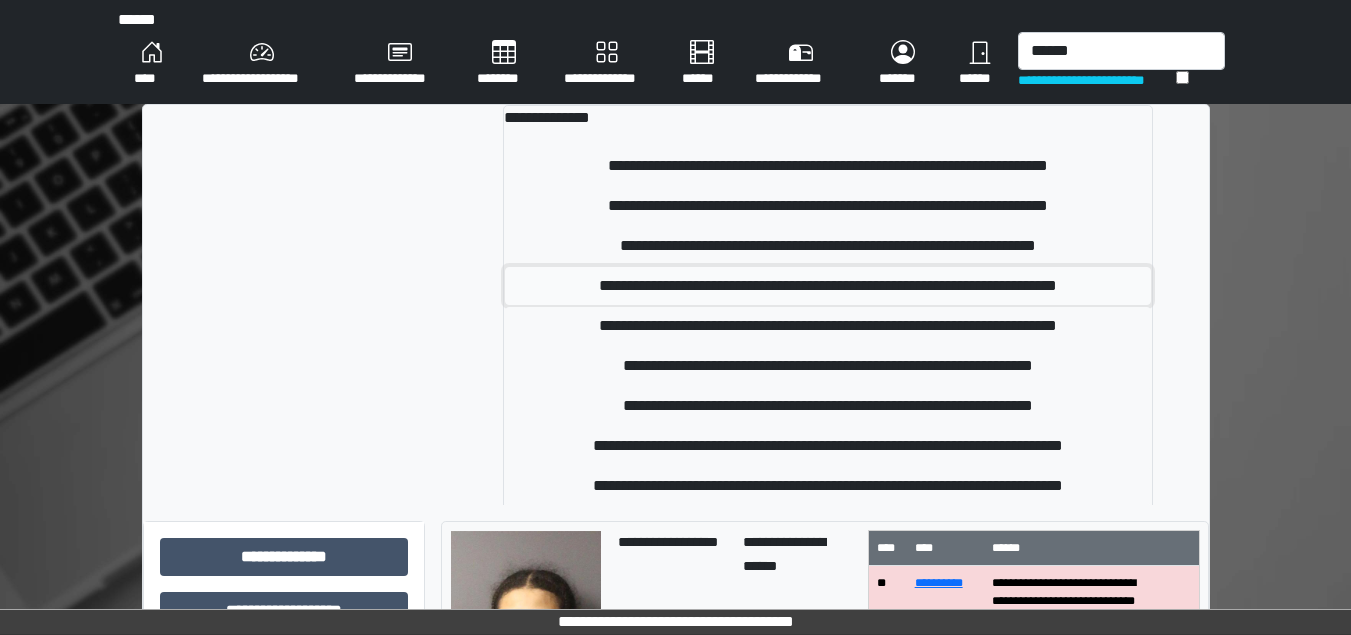 click on "**********" at bounding box center [828, 286] 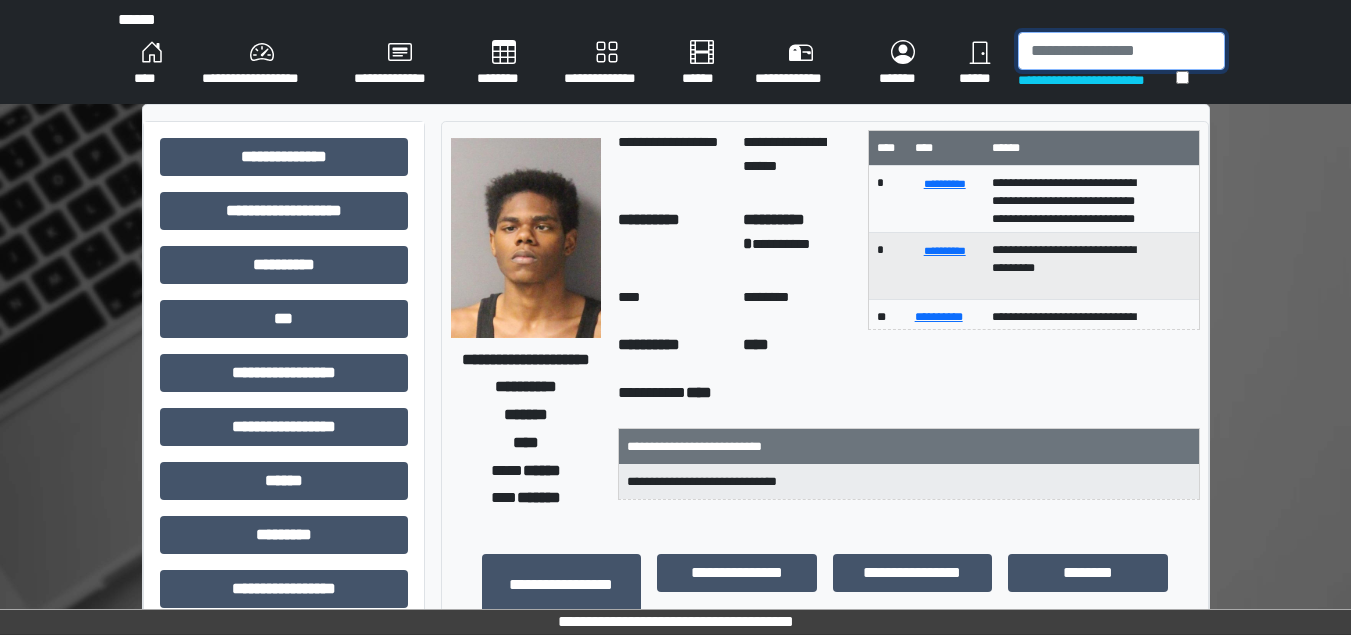 click at bounding box center (1121, 51) 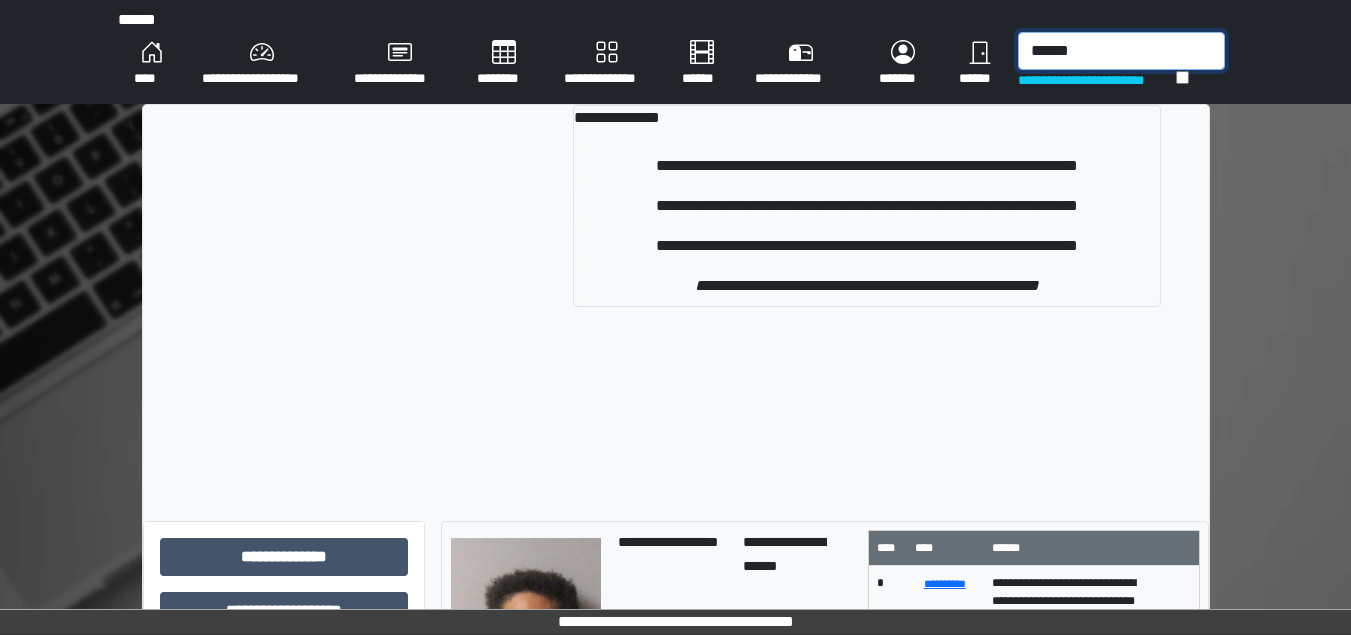 type on "******" 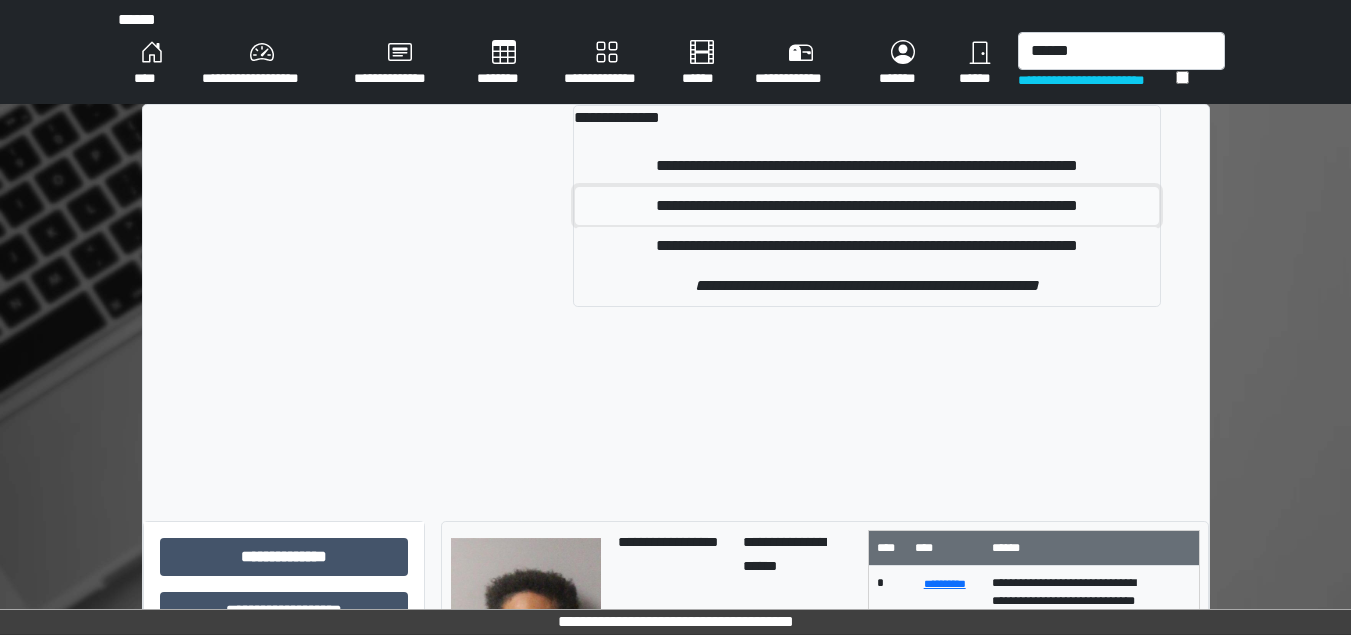 click on "**********" at bounding box center (866, 206) 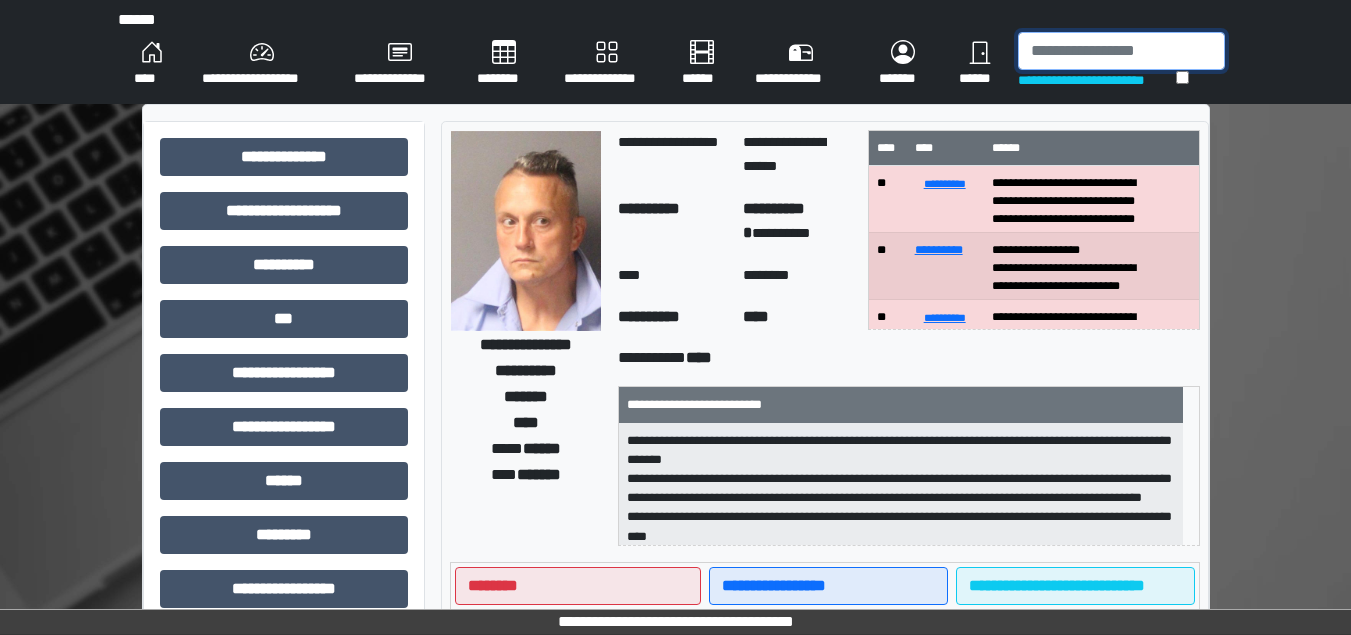 click at bounding box center (1121, 51) 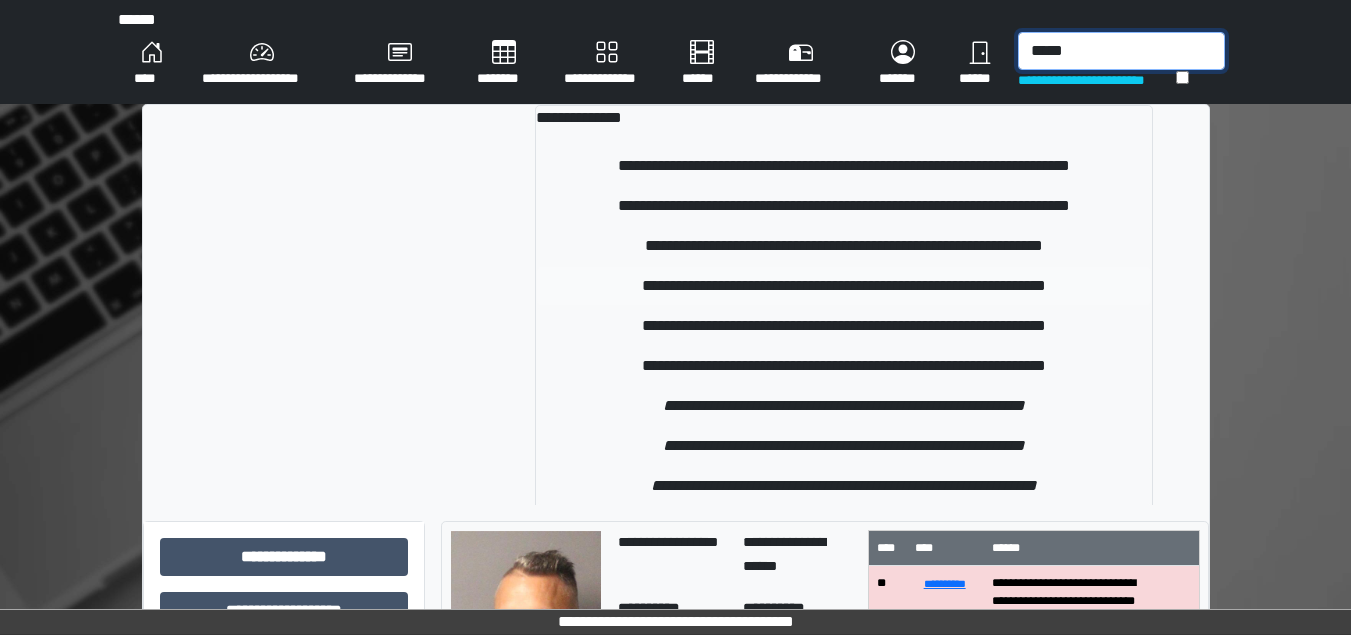 type on "*****" 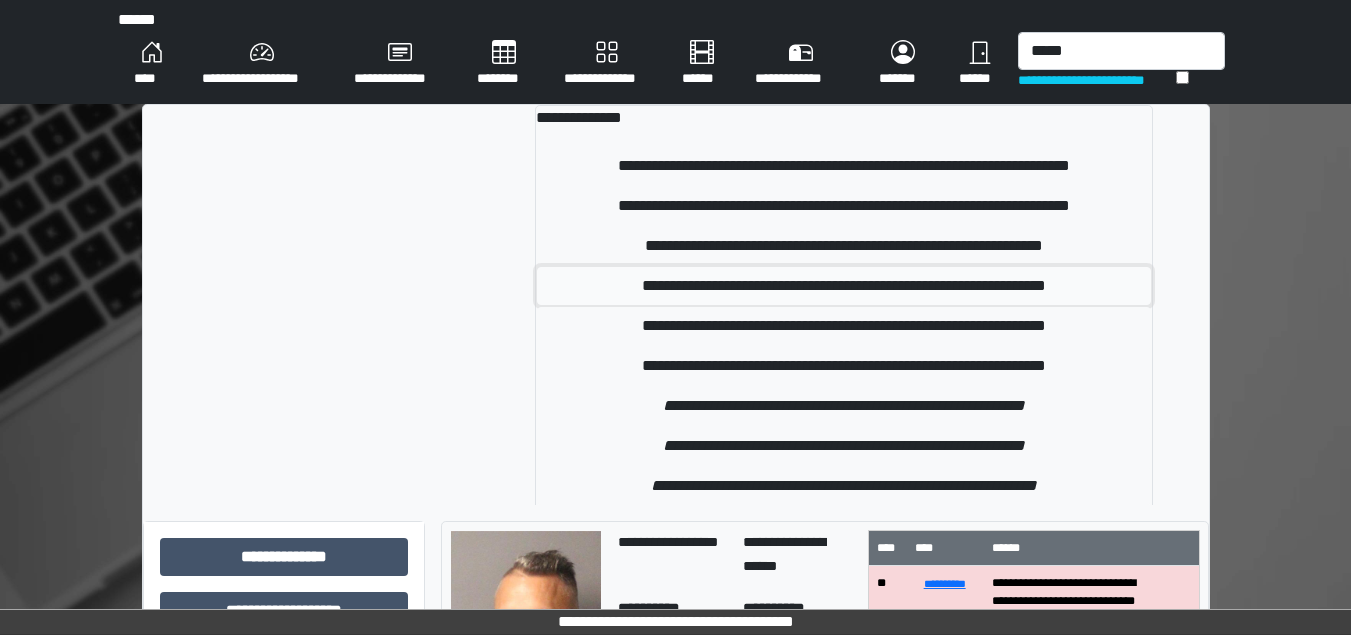 click on "**********" at bounding box center (844, 286) 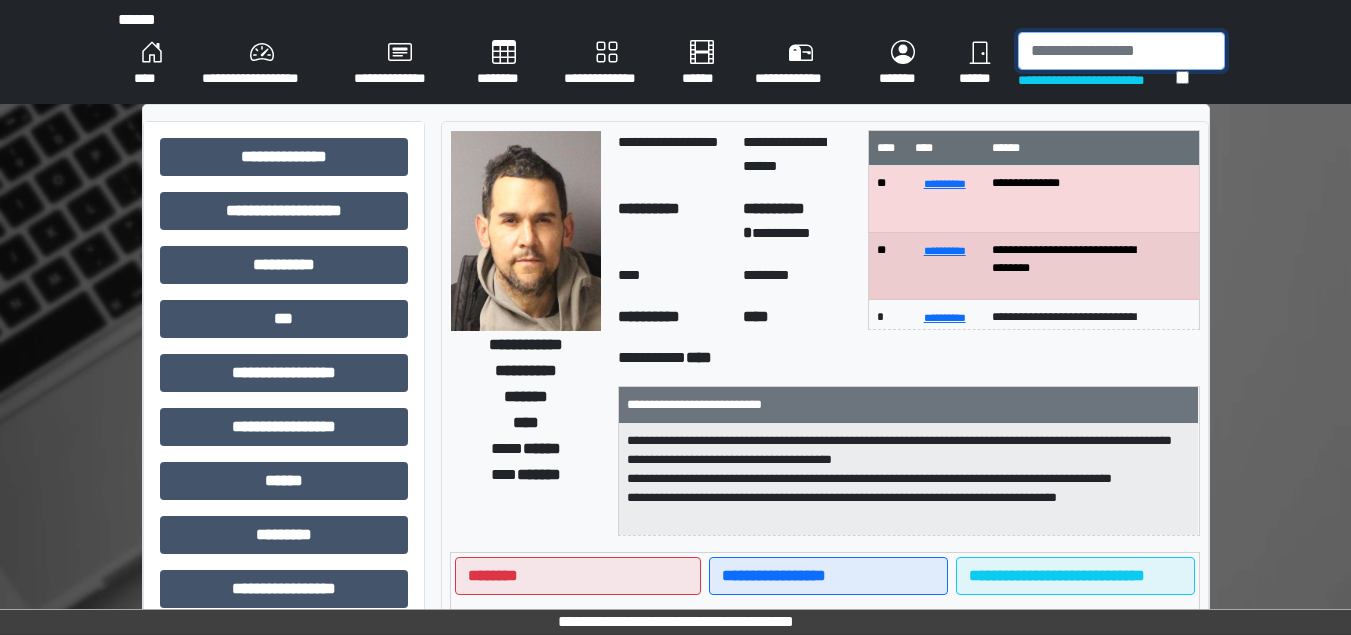 click at bounding box center (1121, 51) 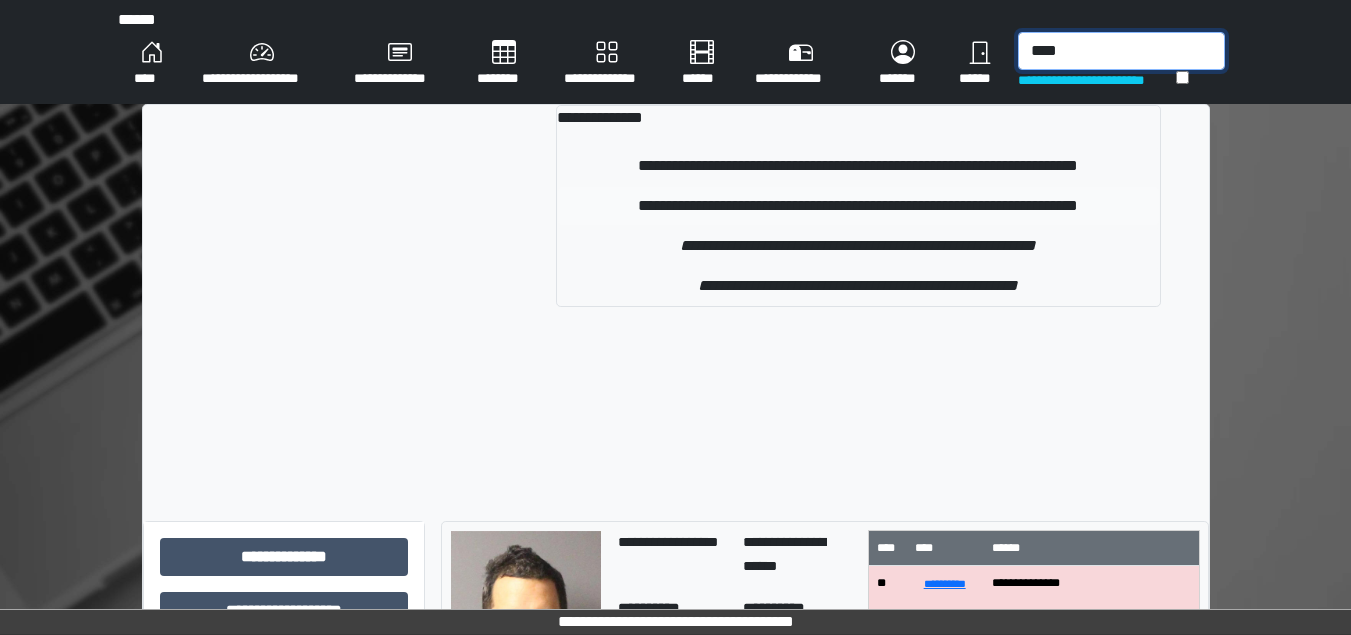 type on "****" 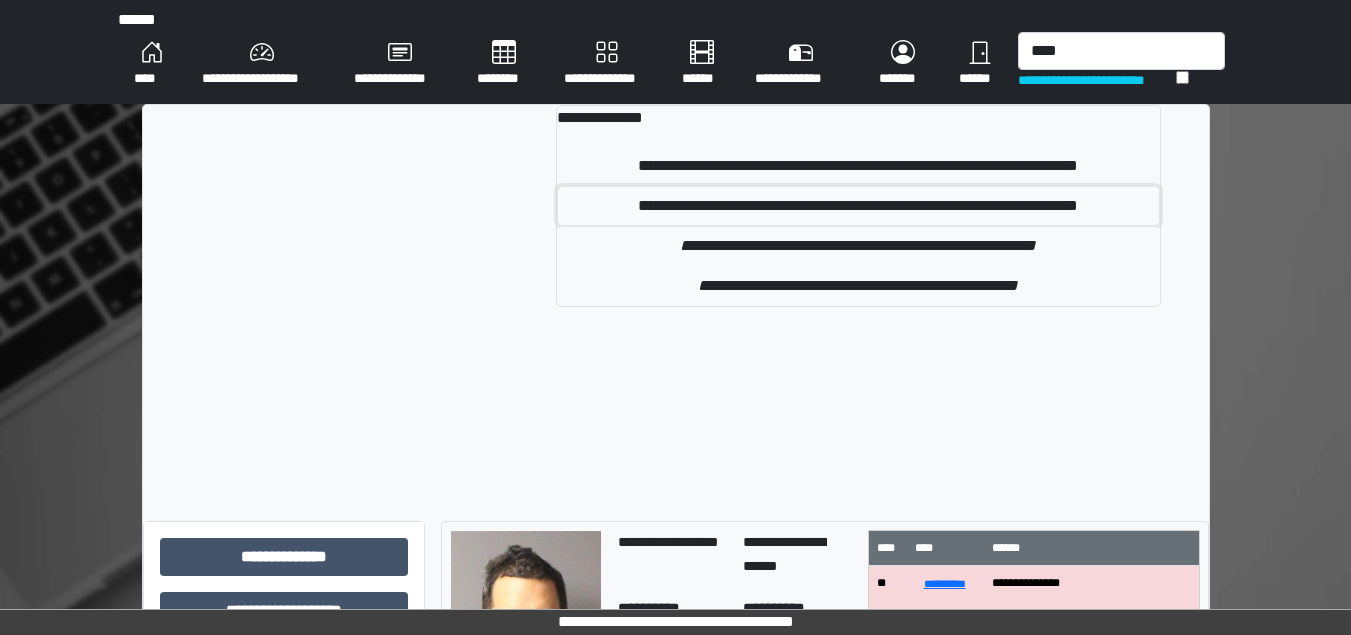 click on "**********" at bounding box center [858, 206] 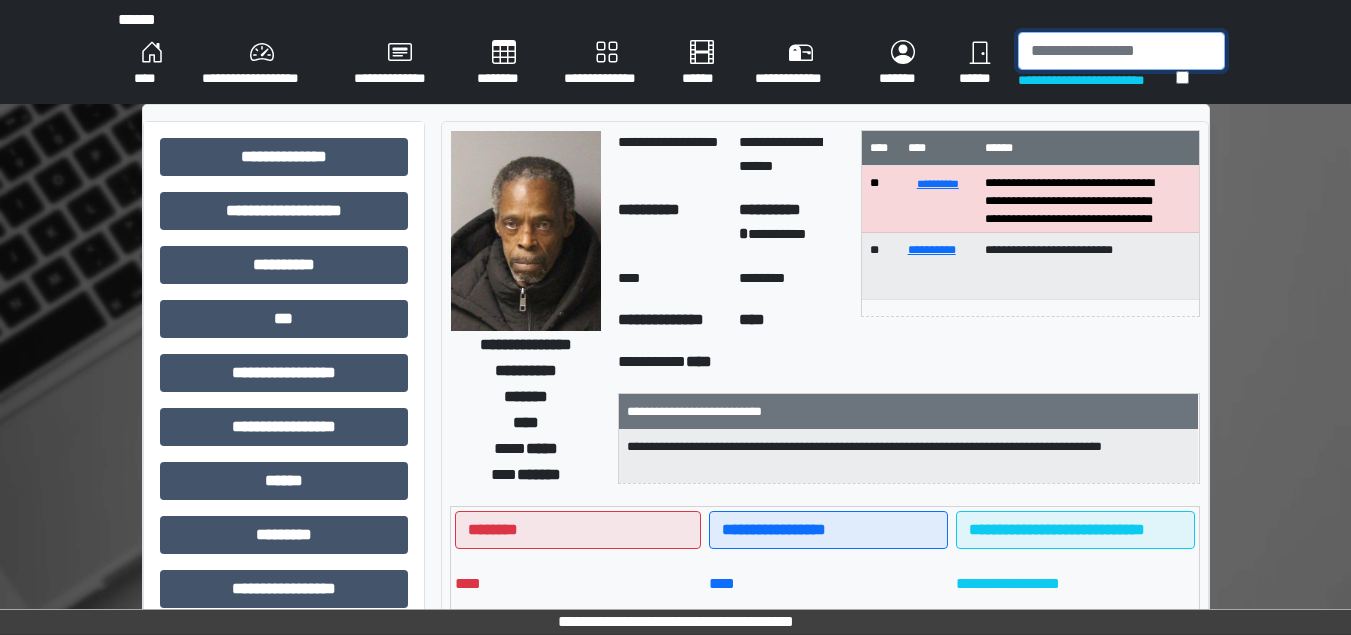 click at bounding box center [1121, 51] 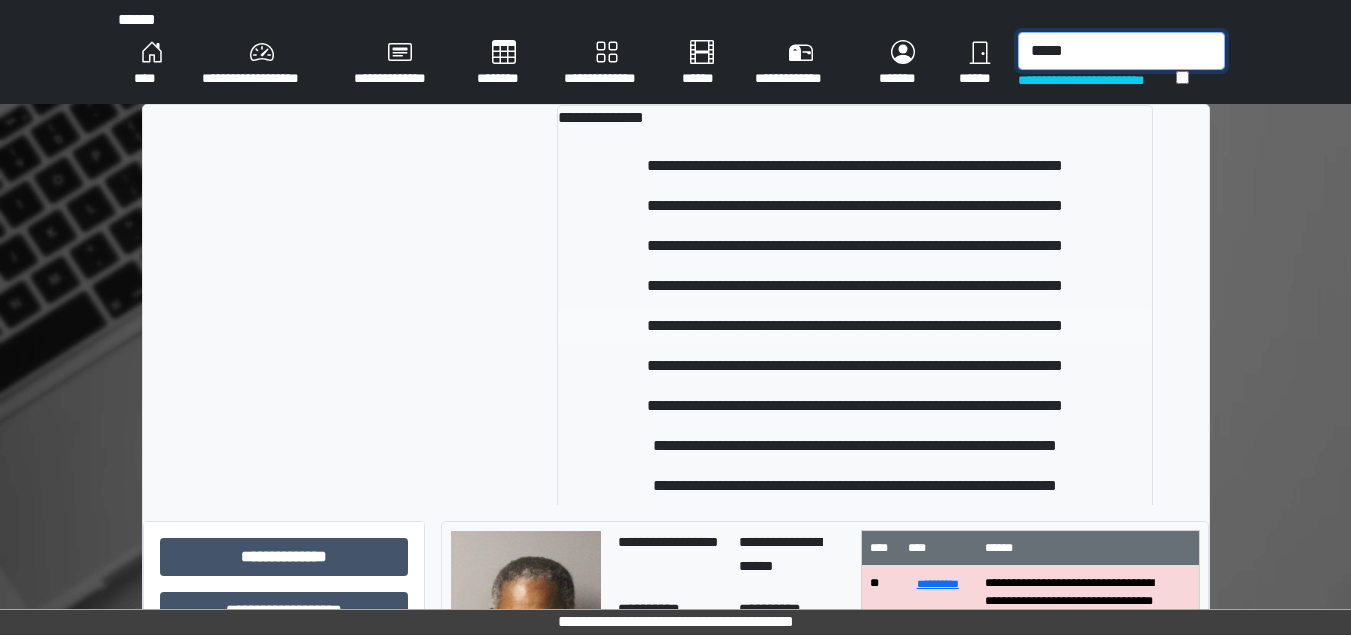 type on "*****" 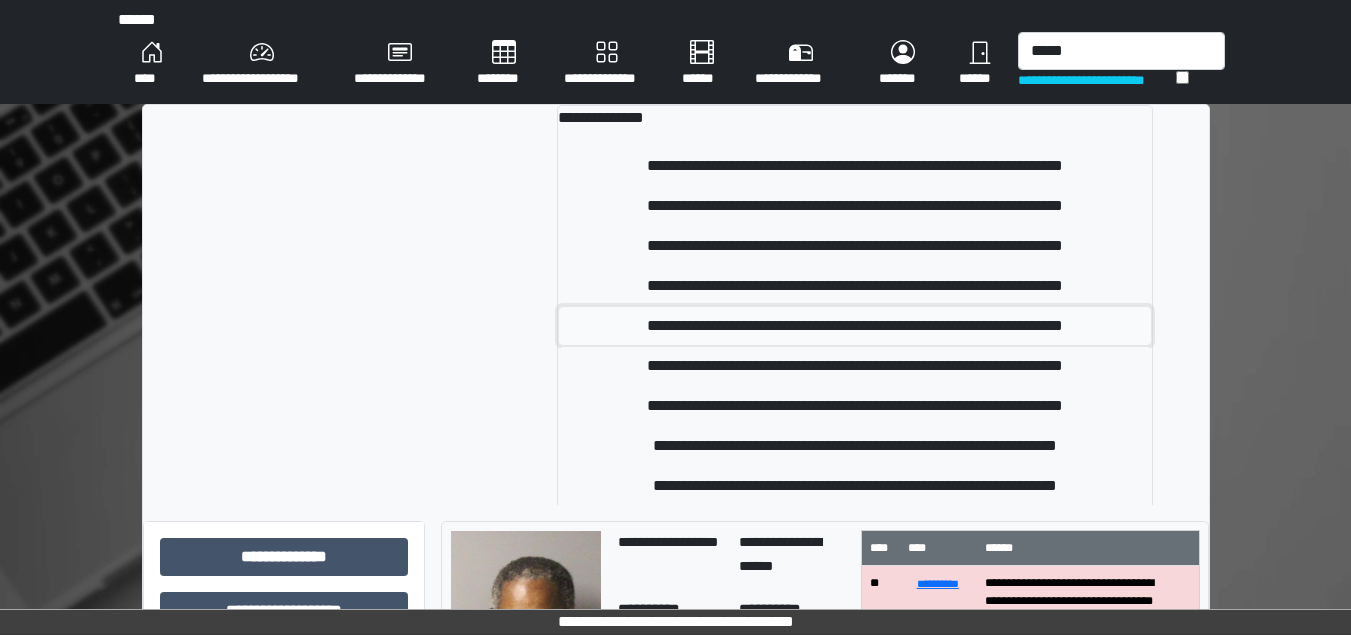 click on "**********" at bounding box center (855, 326) 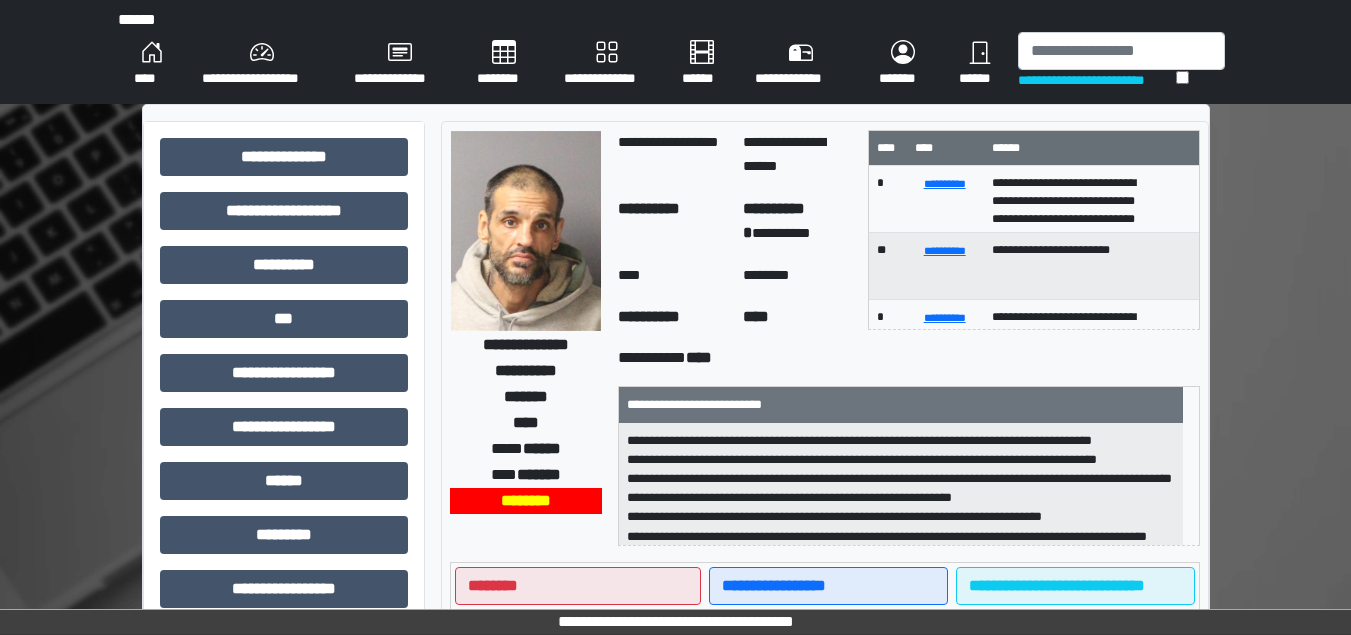 click on "**********" at bounding box center (676, 52) 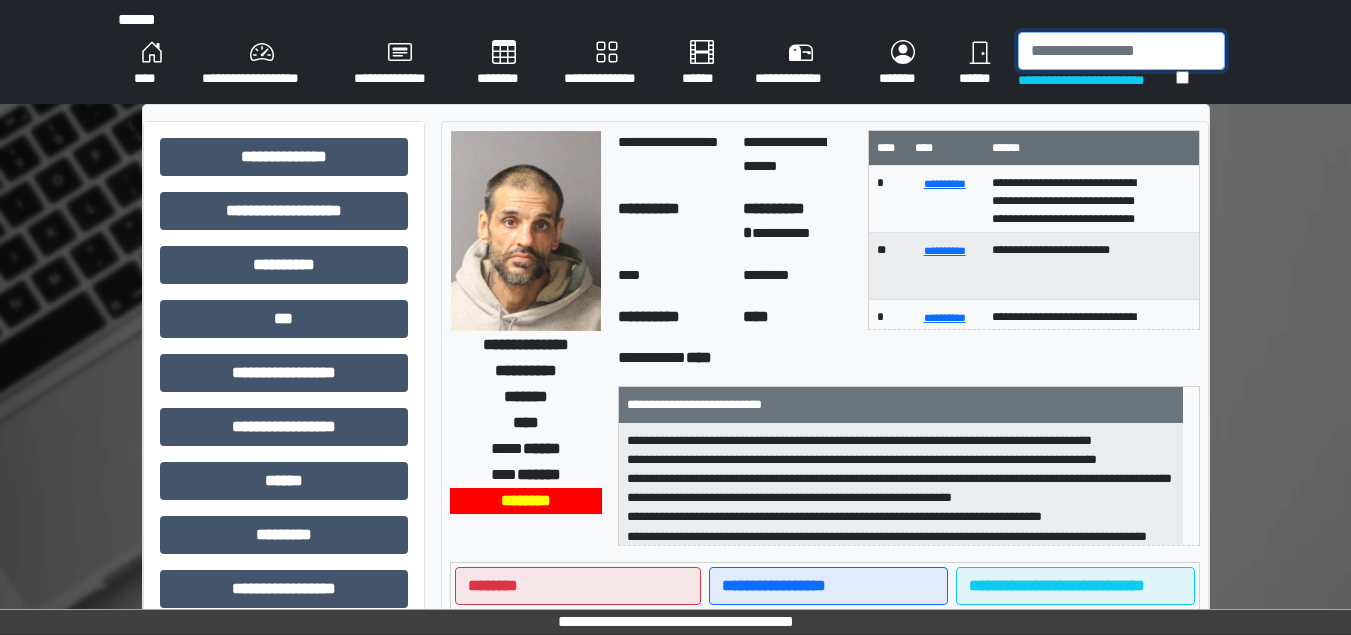 click at bounding box center [1121, 51] 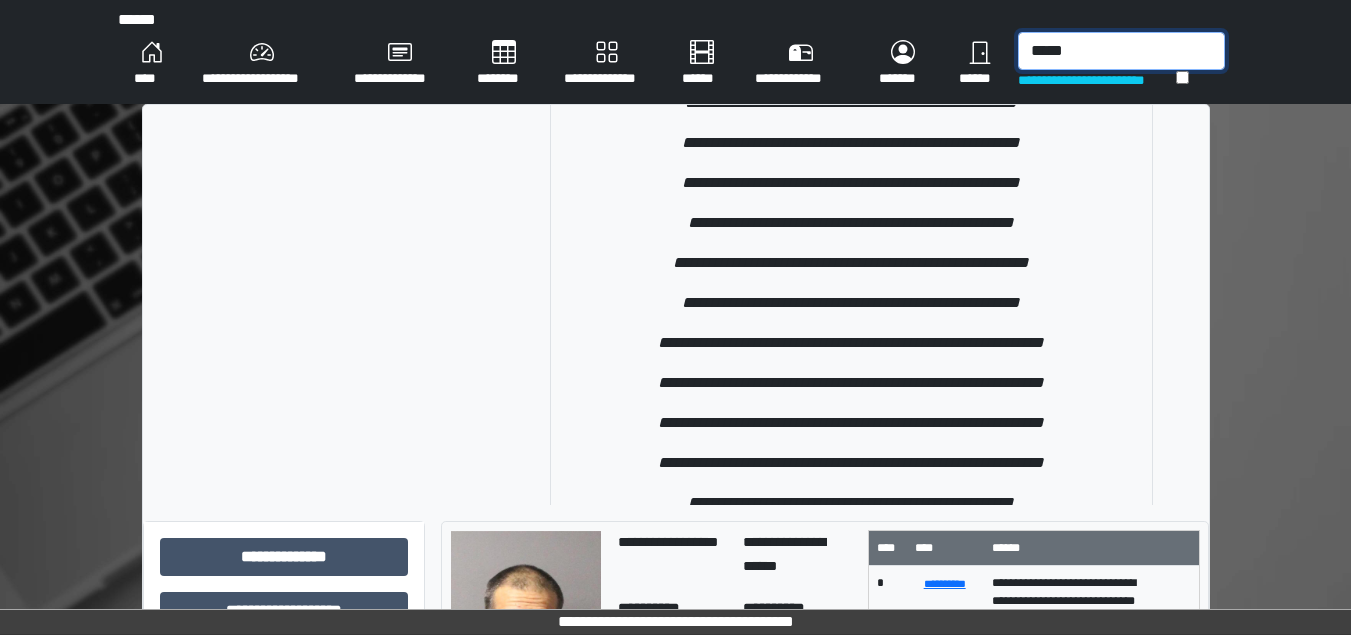 scroll, scrollTop: 2600, scrollLeft: 0, axis: vertical 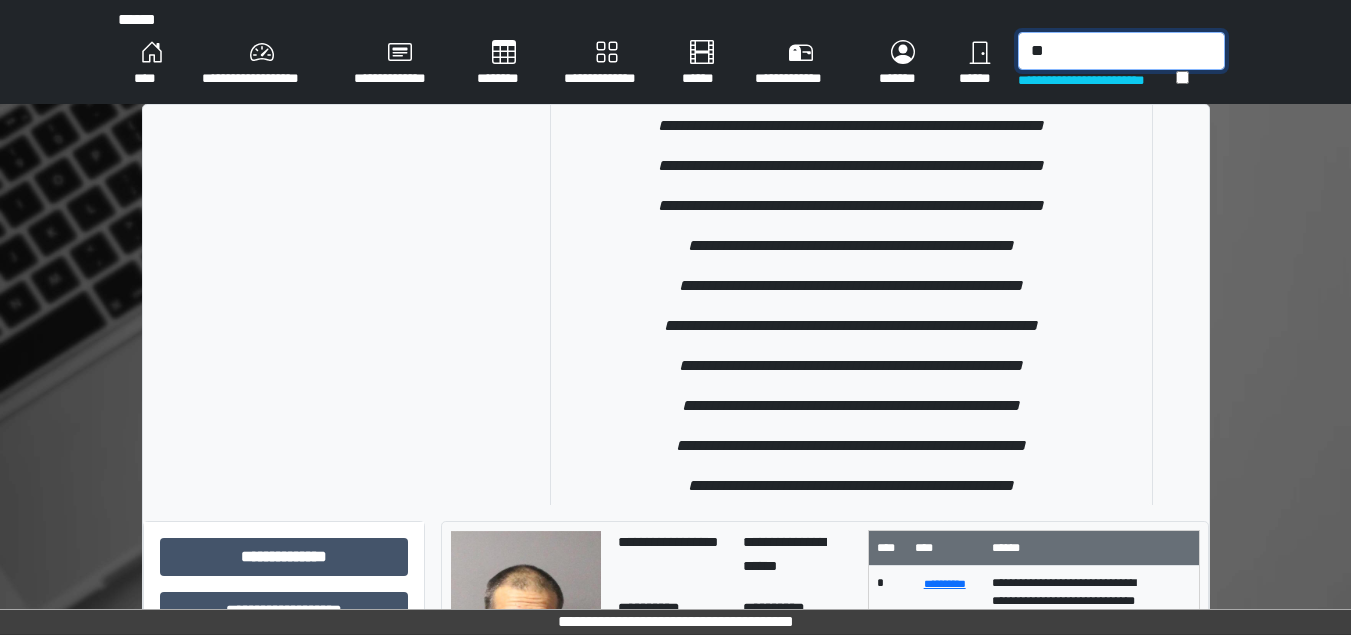 type on "*" 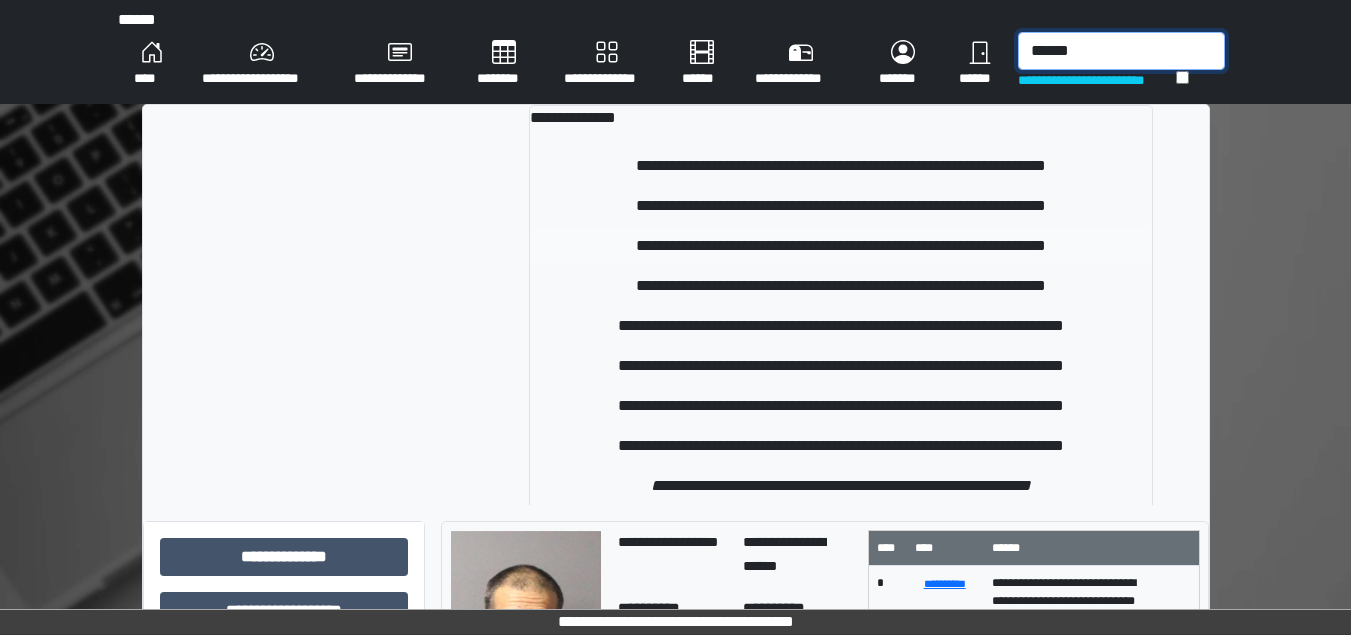 type on "******" 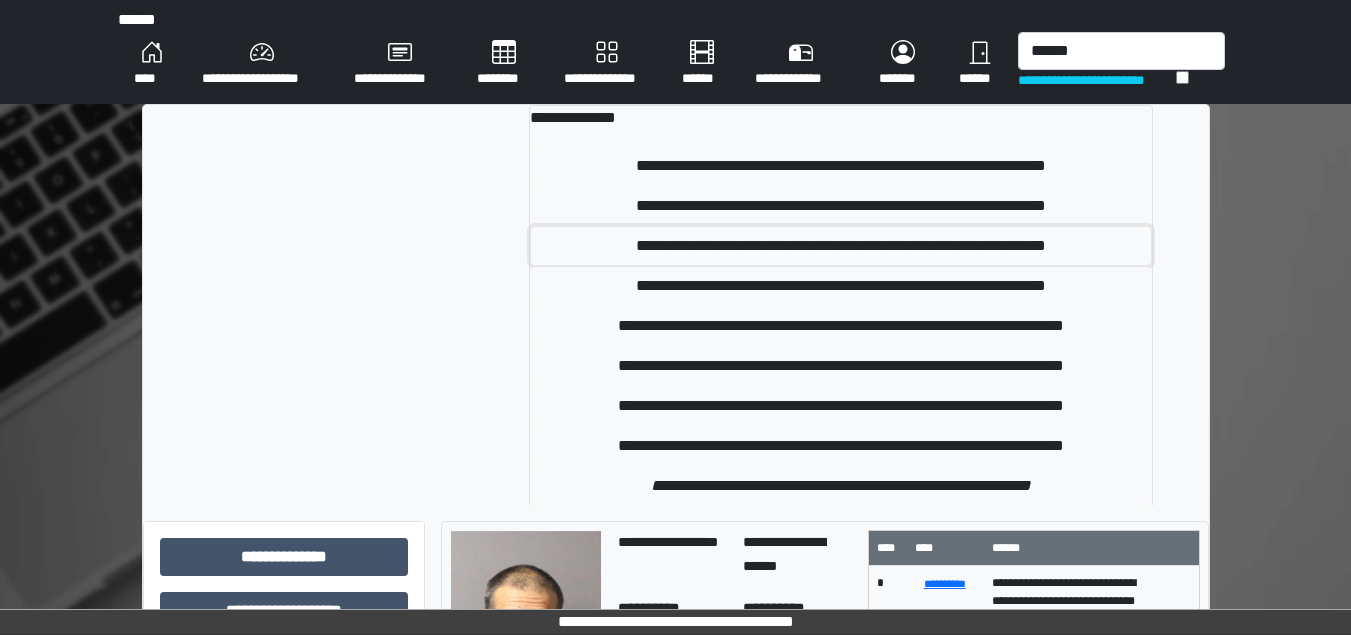 click on "**********" at bounding box center (841, 246) 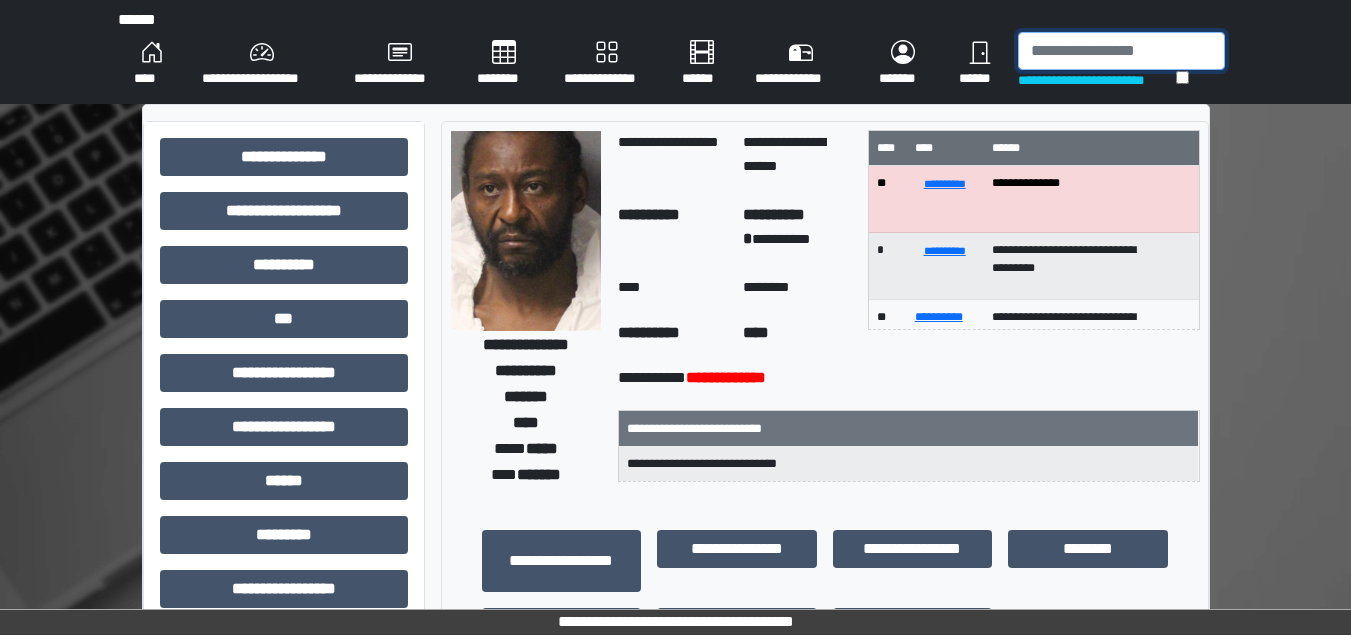 click at bounding box center [1121, 51] 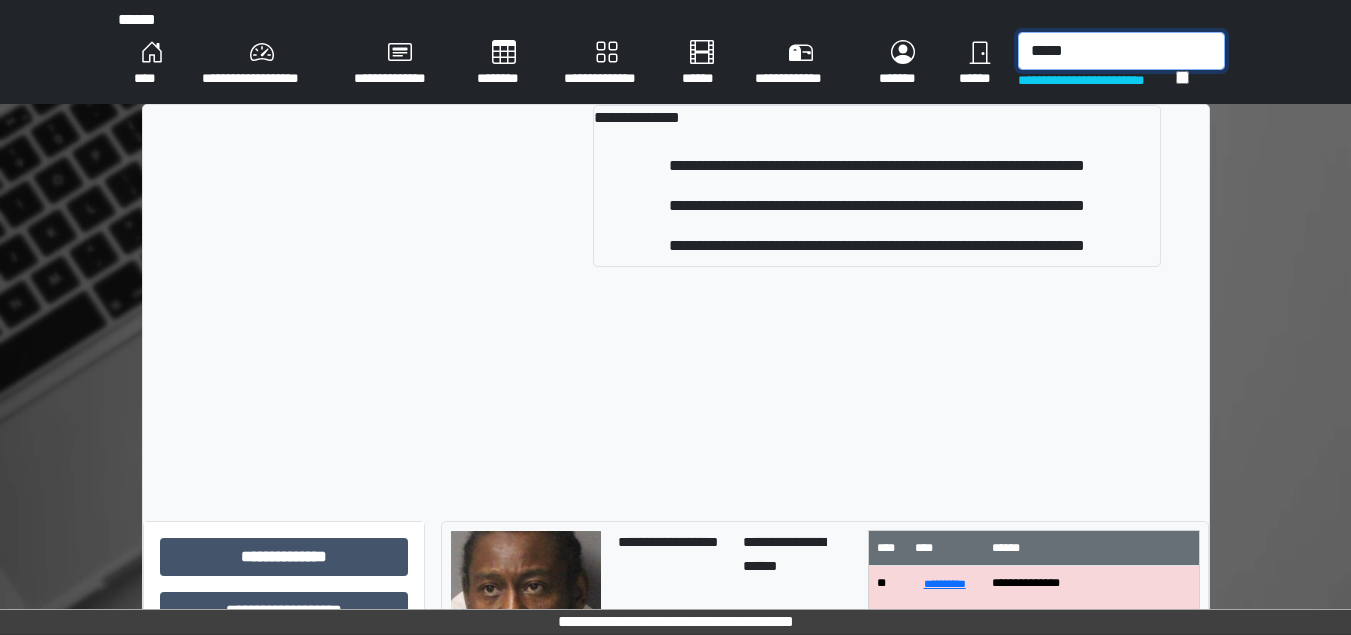 type on "*****" 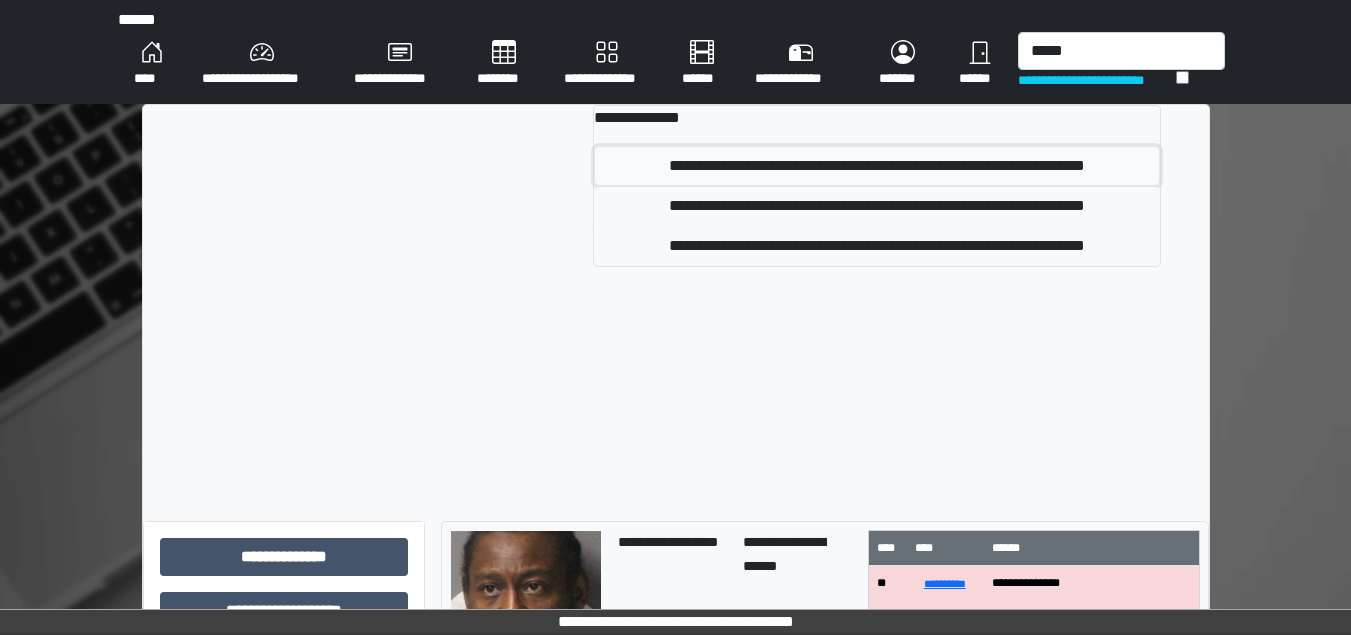 click on "**********" at bounding box center [877, 166] 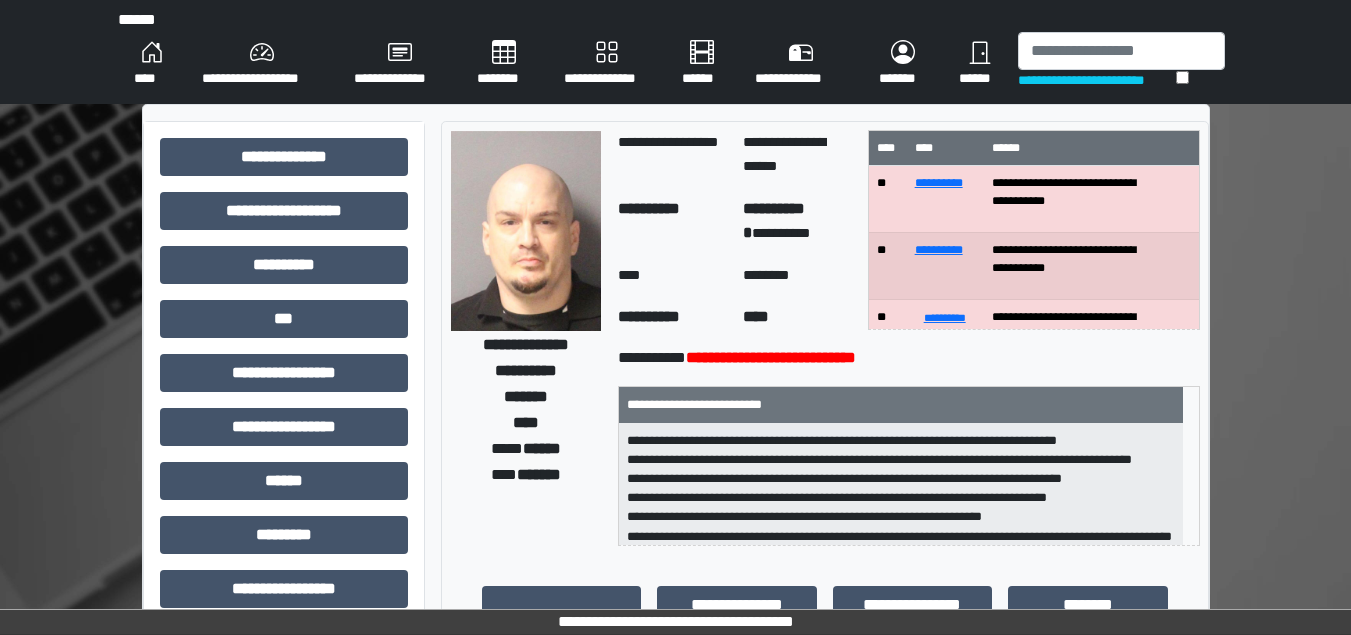 click on "****" at bounding box center [152, 64] 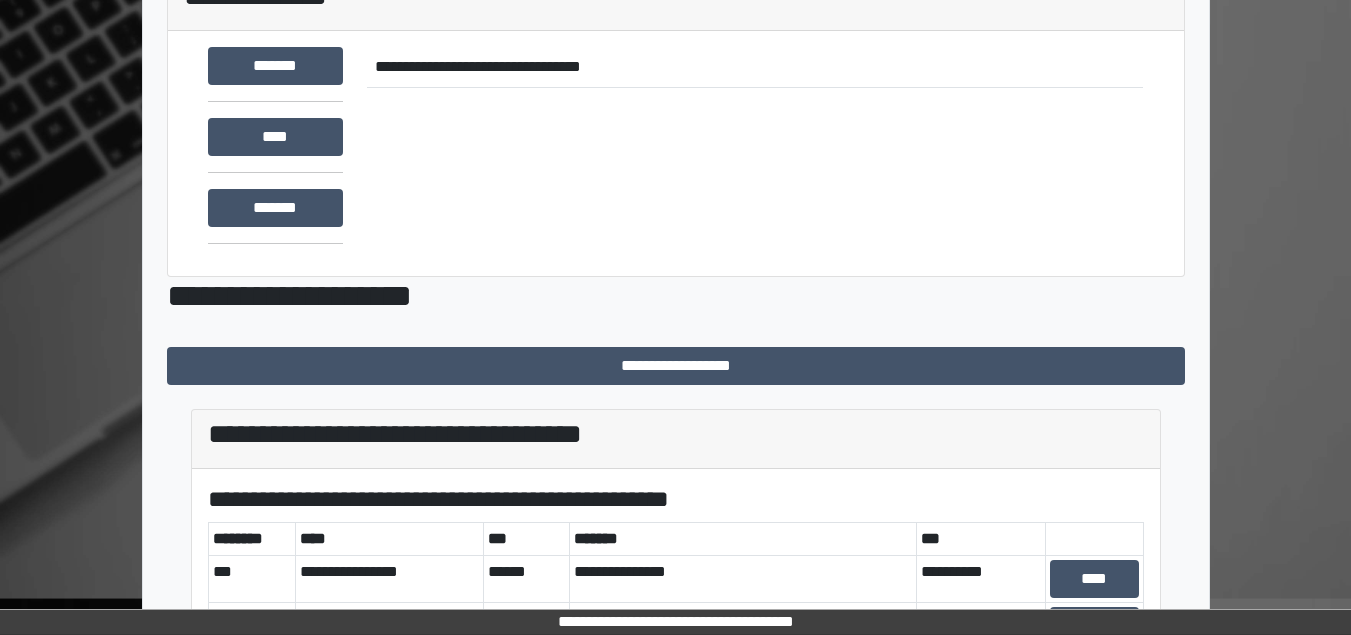 scroll, scrollTop: 0, scrollLeft: 0, axis: both 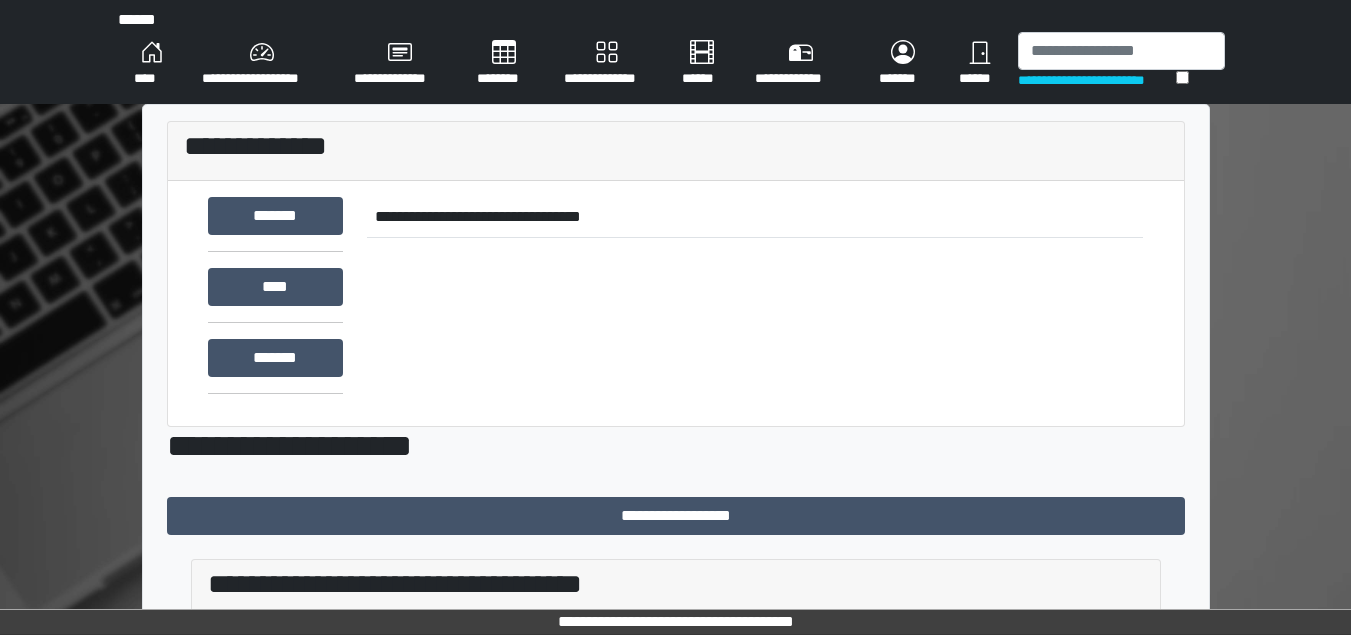 click on "****" at bounding box center (152, 64) 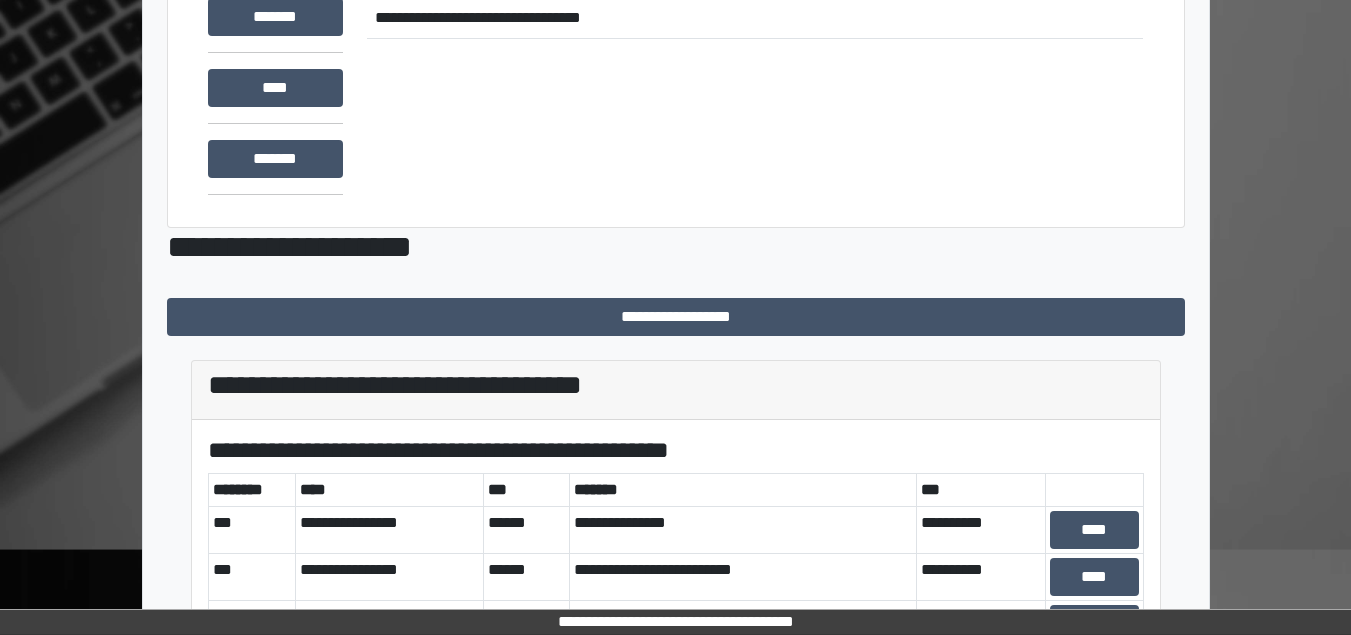 scroll, scrollTop: 0, scrollLeft: 0, axis: both 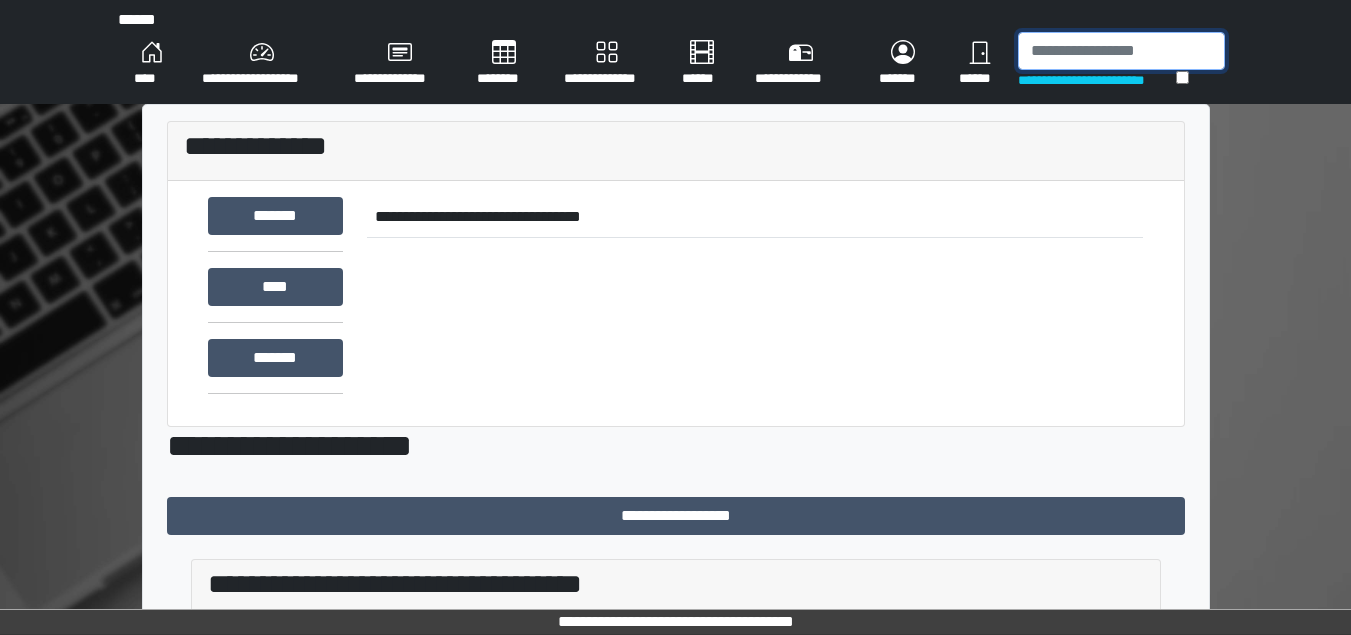 click at bounding box center [1121, 51] 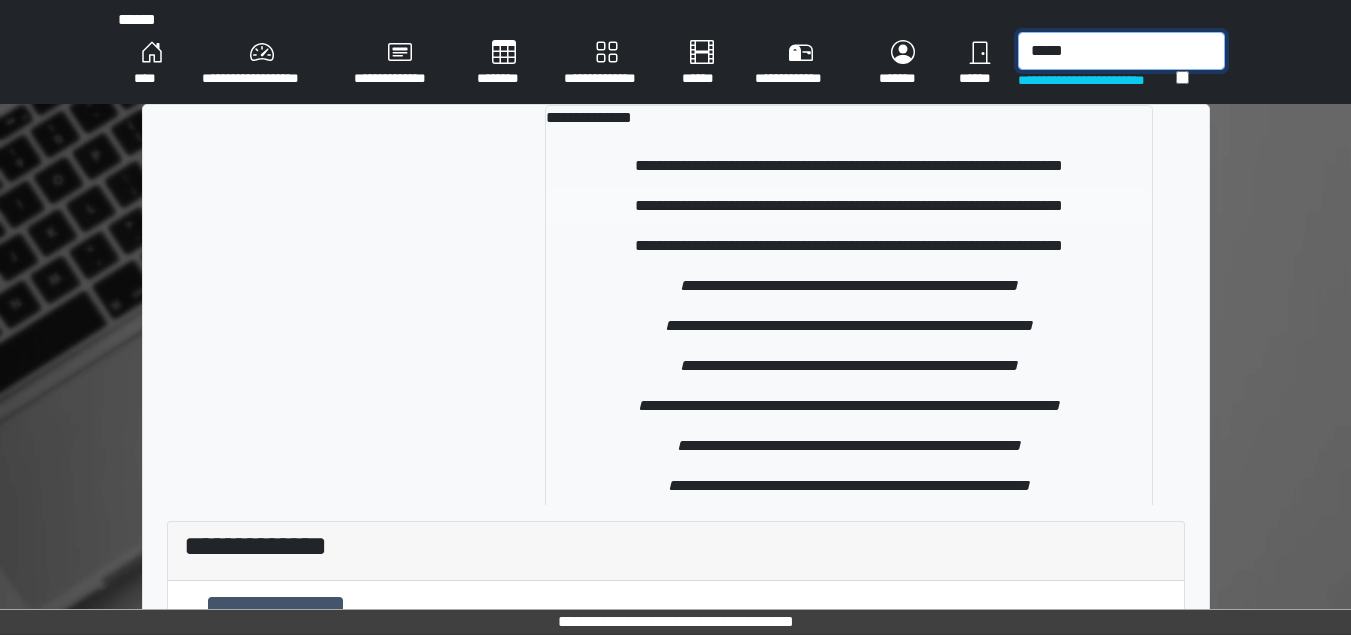 type on "*****" 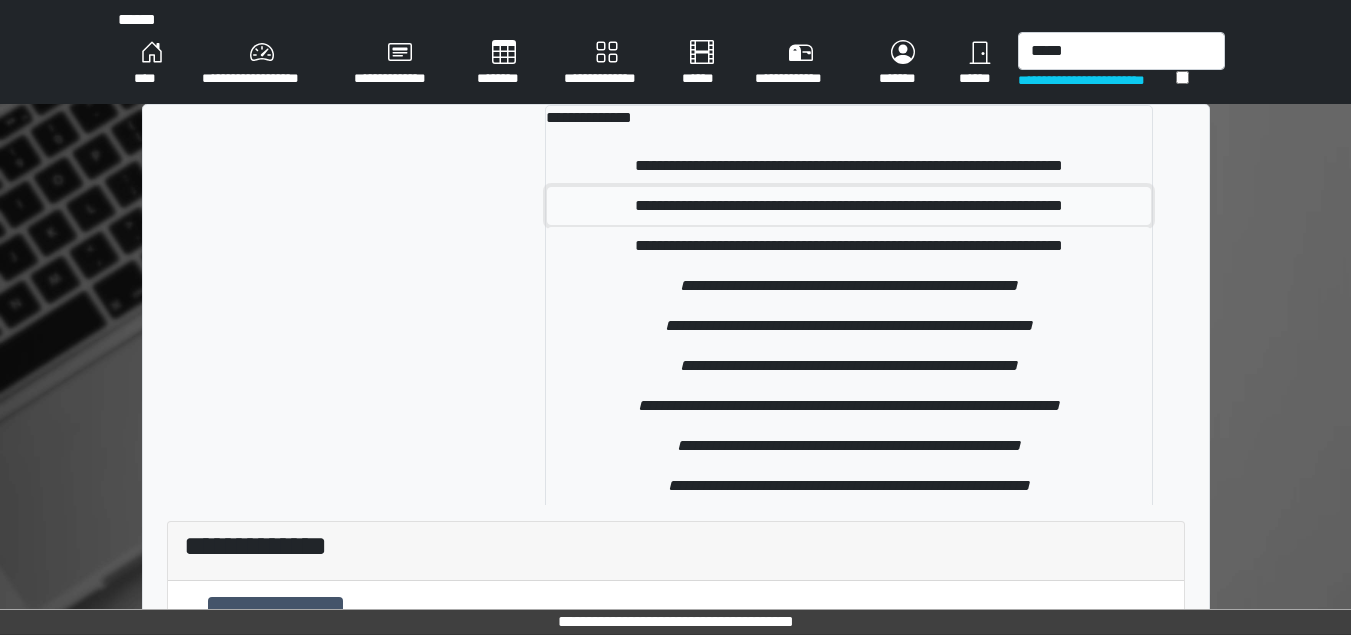click on "**********" at bounding box center (849, 206) 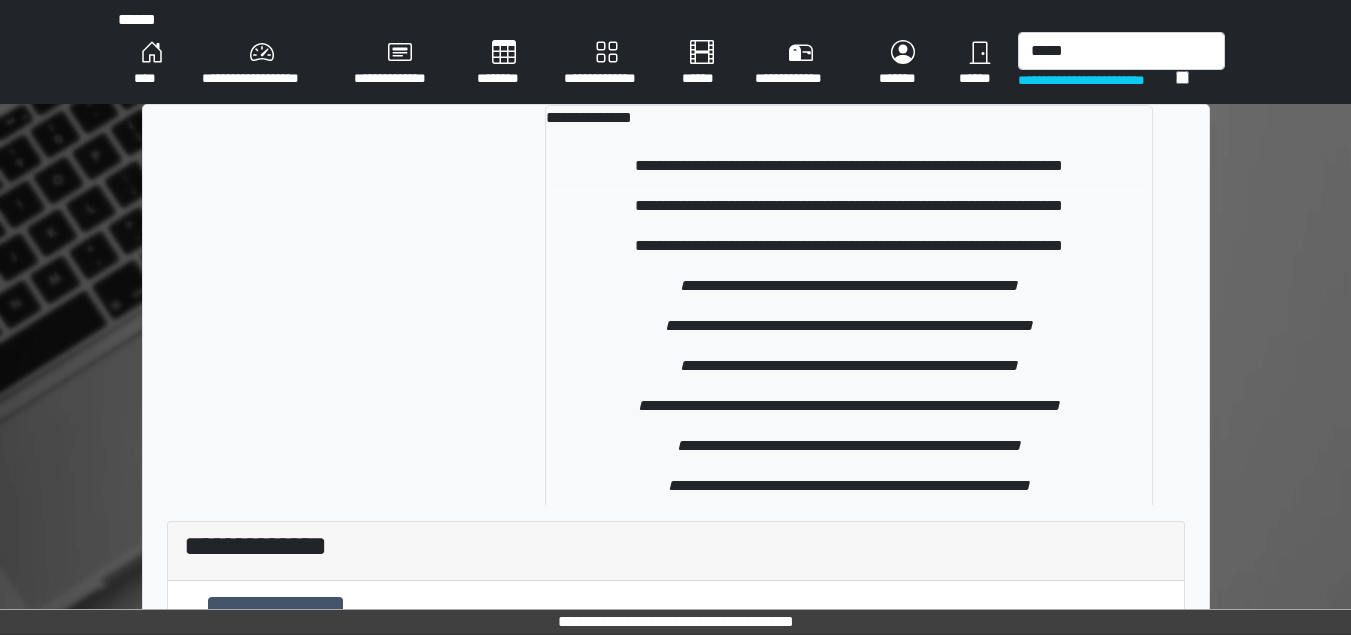 type 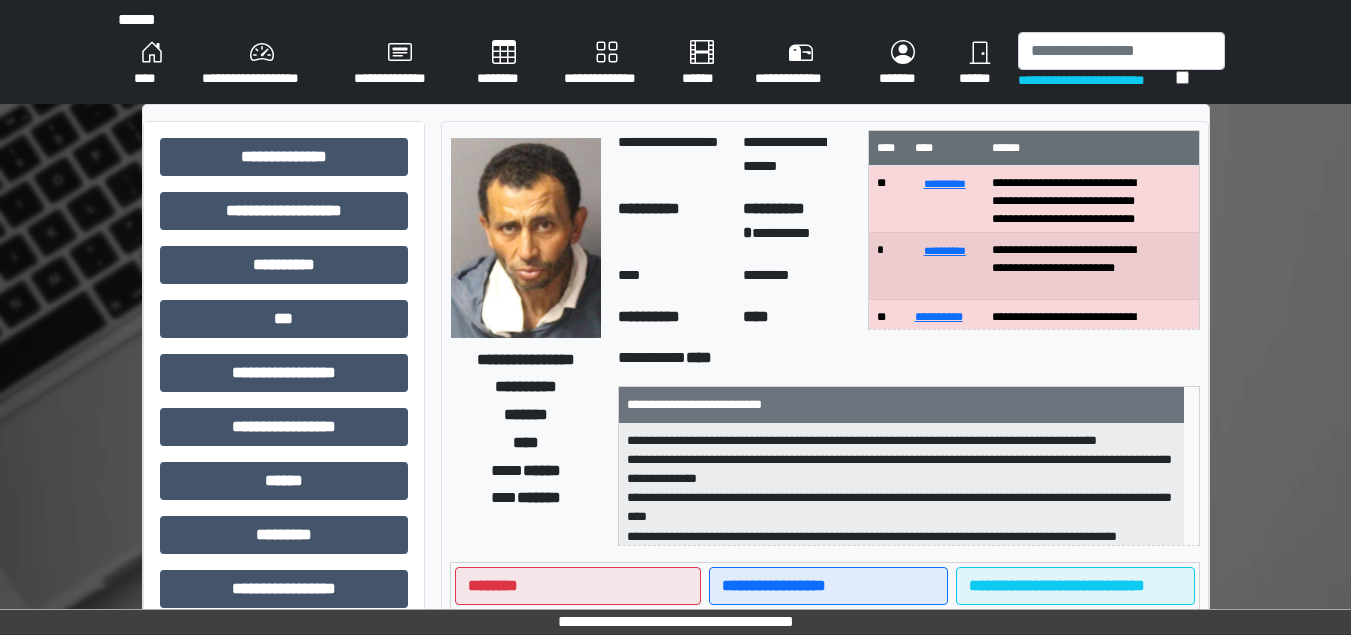 scroll, scrollTop: 121, scrollLeft: 0, axis: vertical 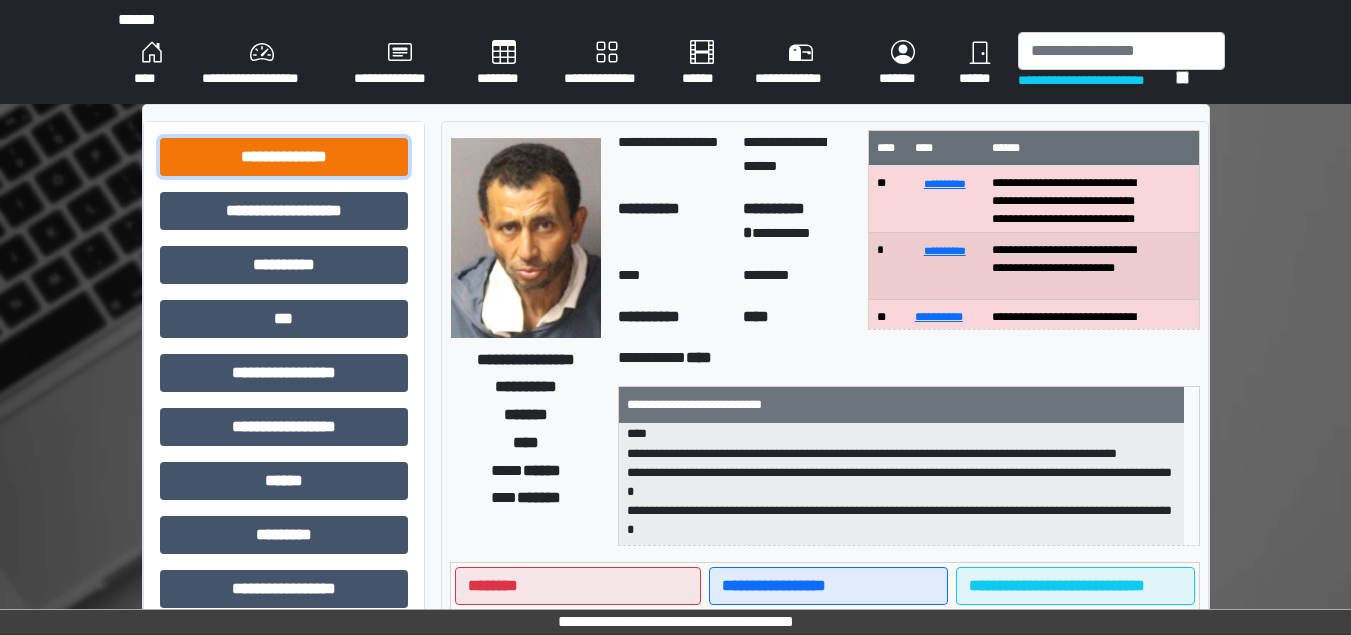 click on "**********" at bounding box center (284, 157) 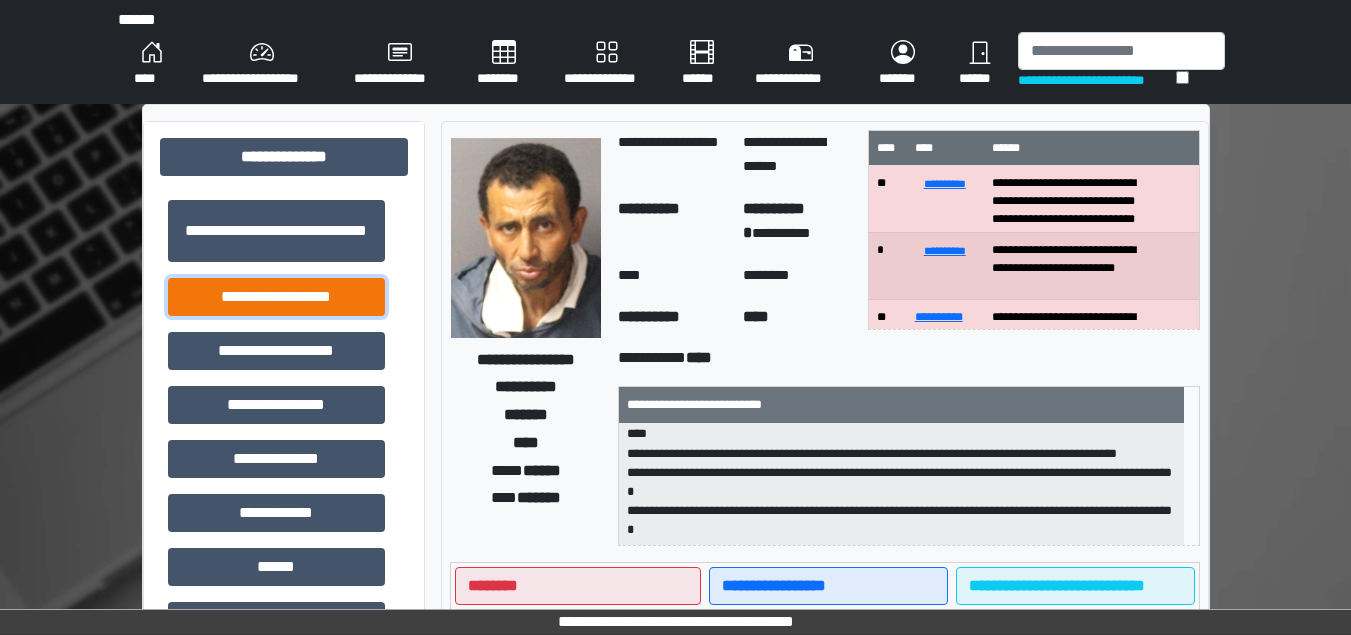 click on "**********" at bounding box center [276, 297] 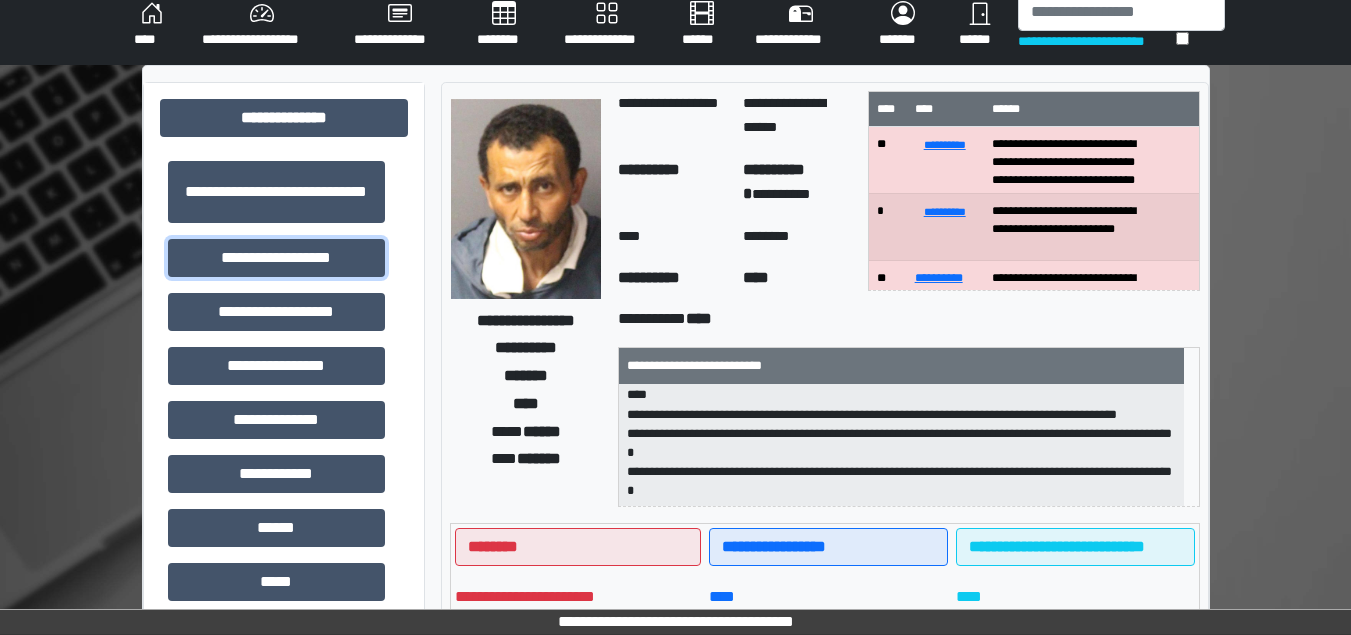 scroll, scrollTop: 700, scrollLeft: 0, axis: vertical 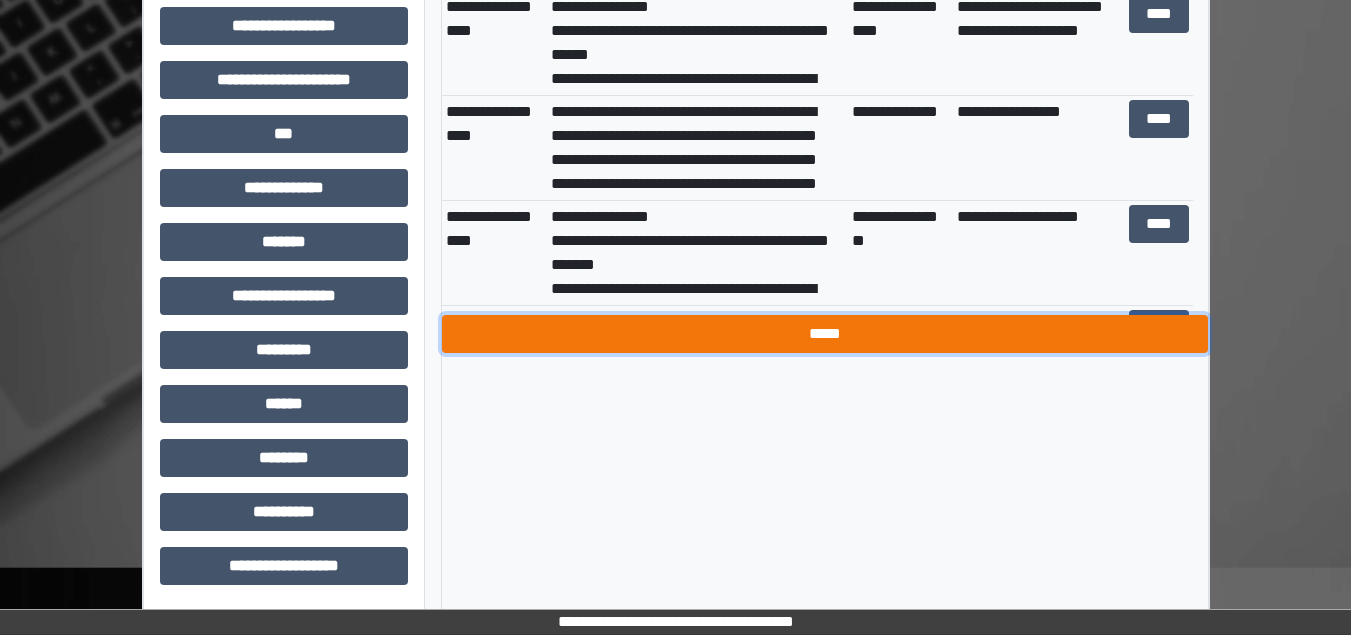 click on "*****" at bounding box center [825, 334] 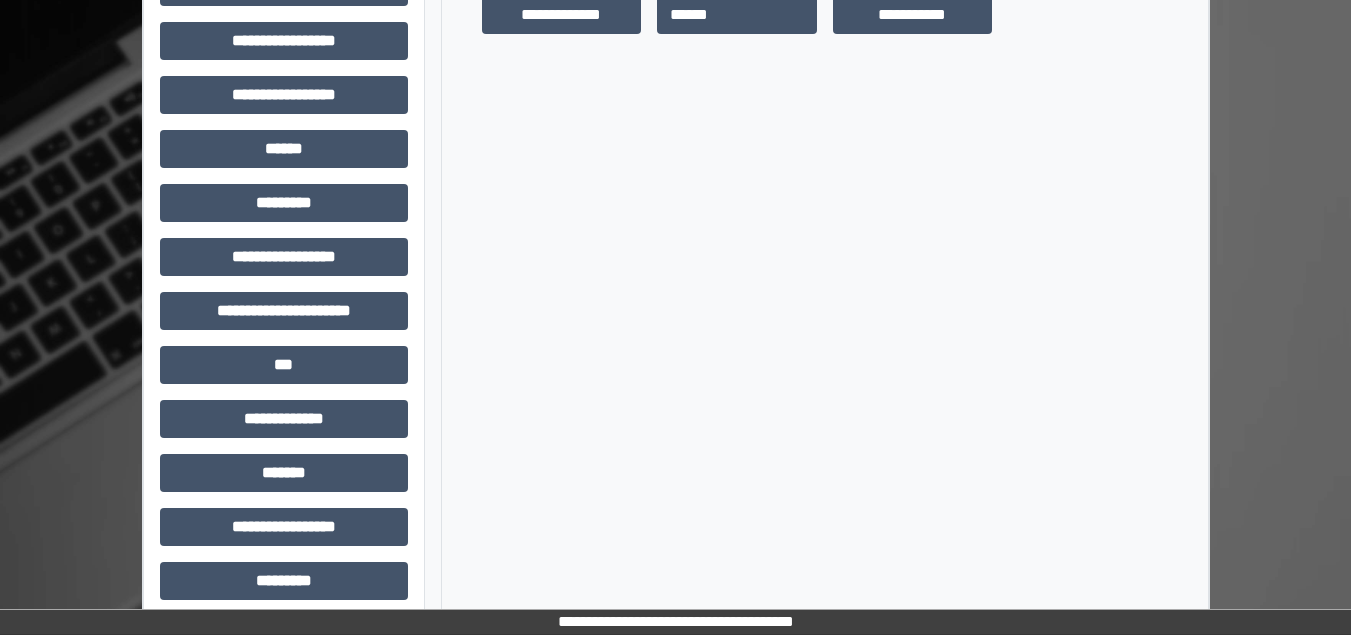 scroll, scrollTop: 443, scrollLeft: 0, axis: vertical 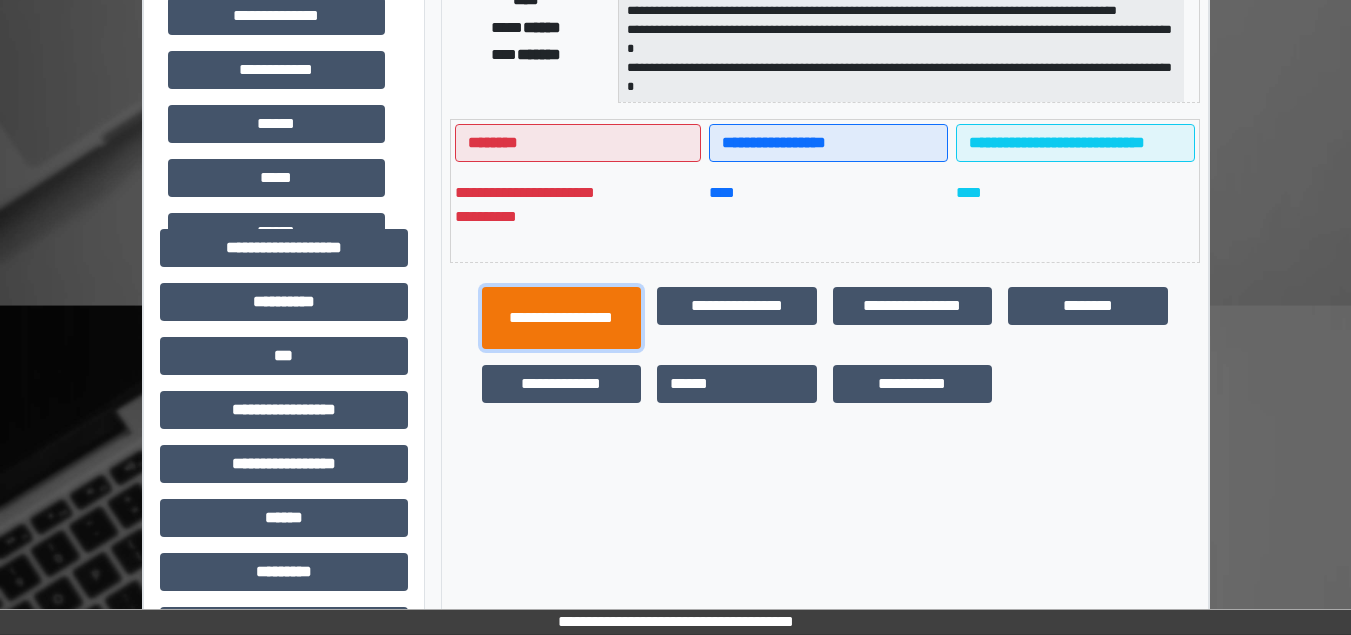 click on "**********" at bounding box center [562, 318] 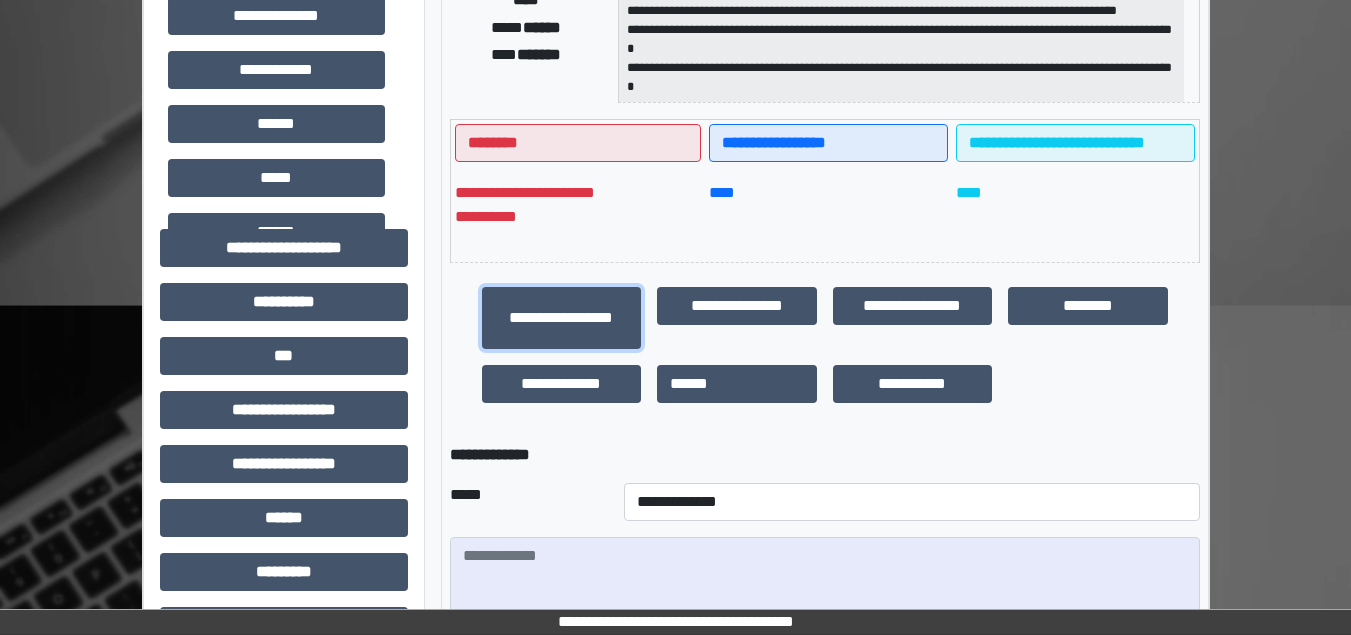 scroll, scrollTop: 543, scrollLeft: 0, axis: vertical 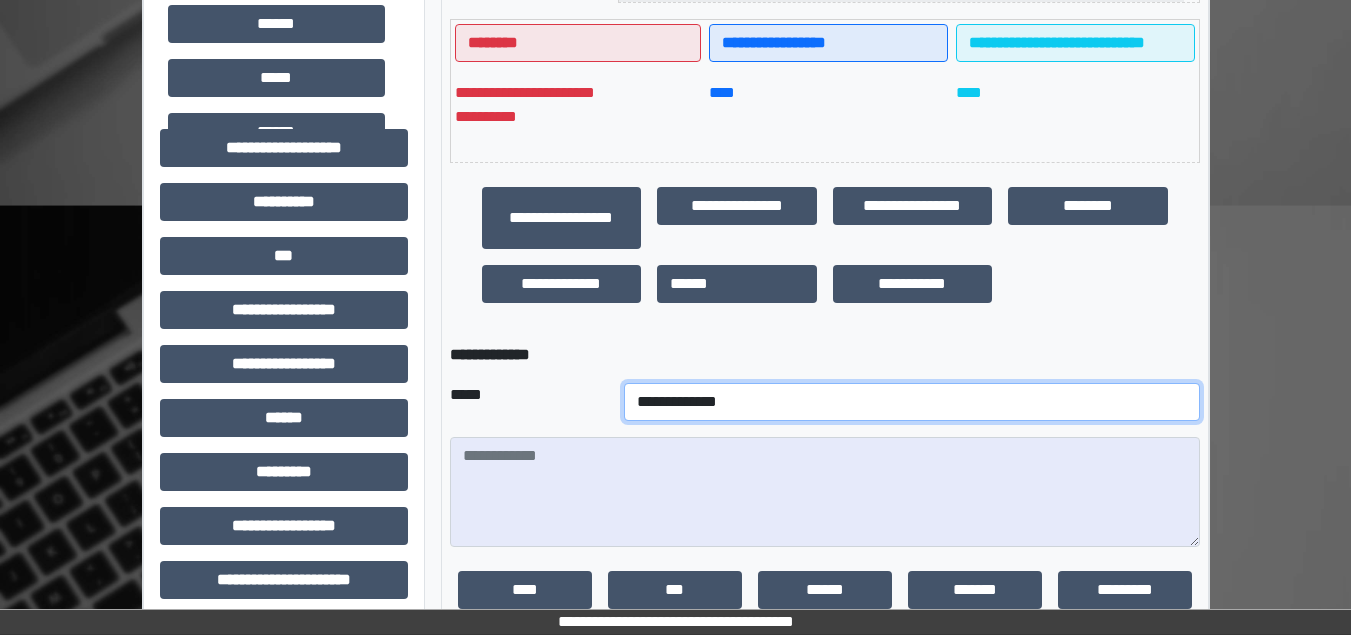click on "**********" at bounding box center [912, 402] 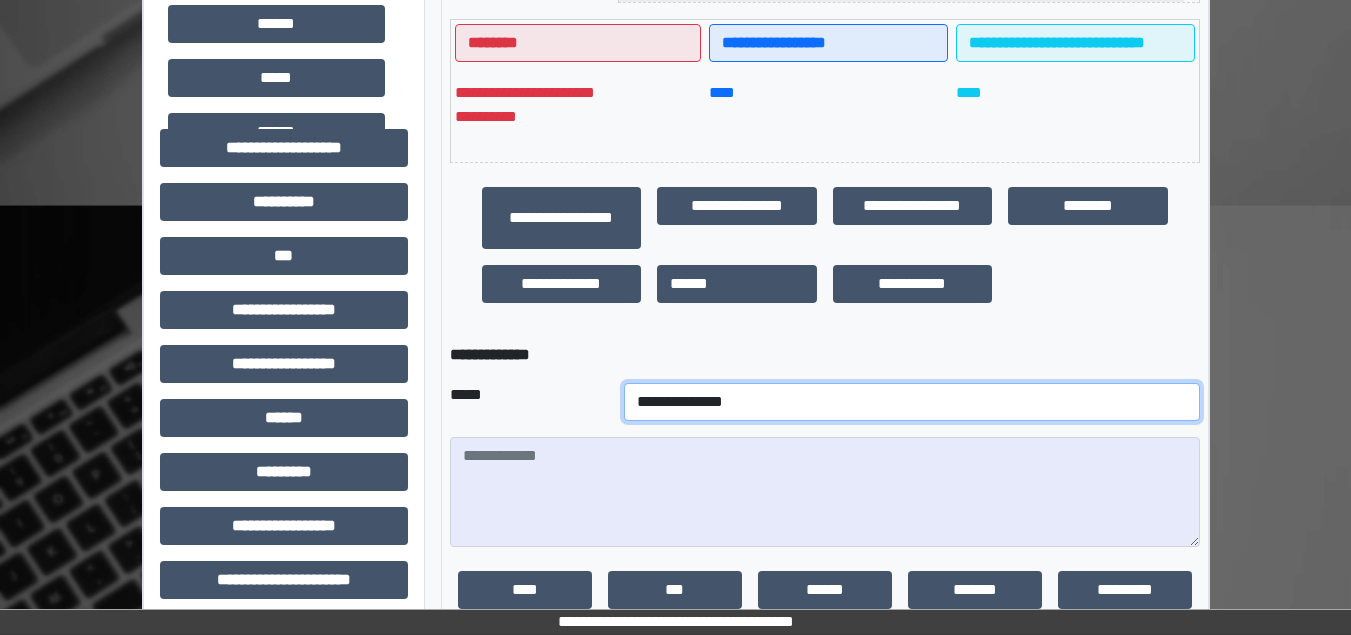 click on "**********" at bounding box center [912, 402] 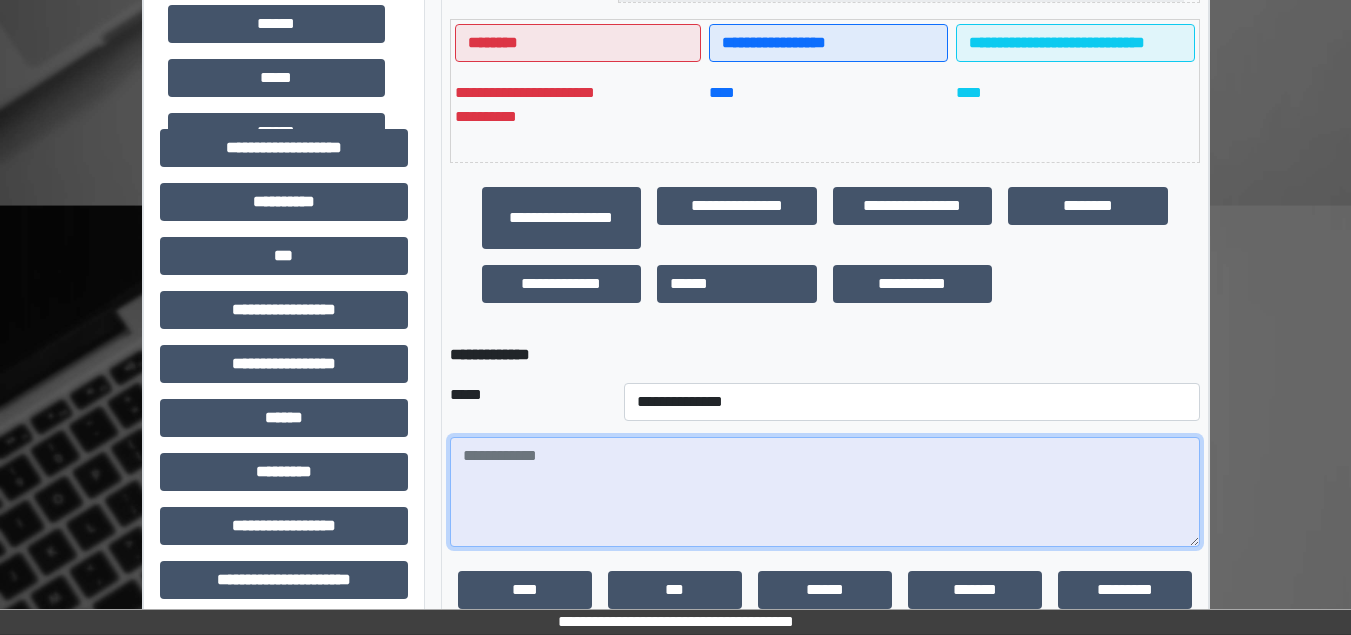 click at bounding box center [825, 492] 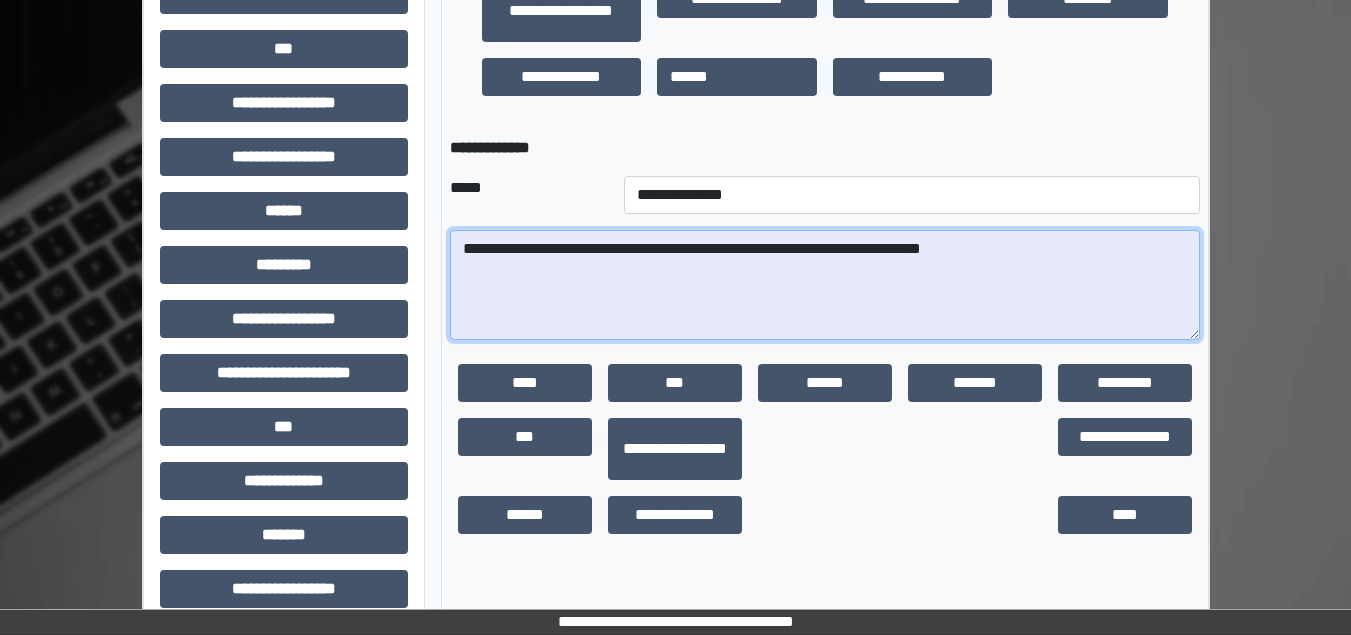 scroll, scrollTop: 943, scrollLeft: 0, axis: vertical 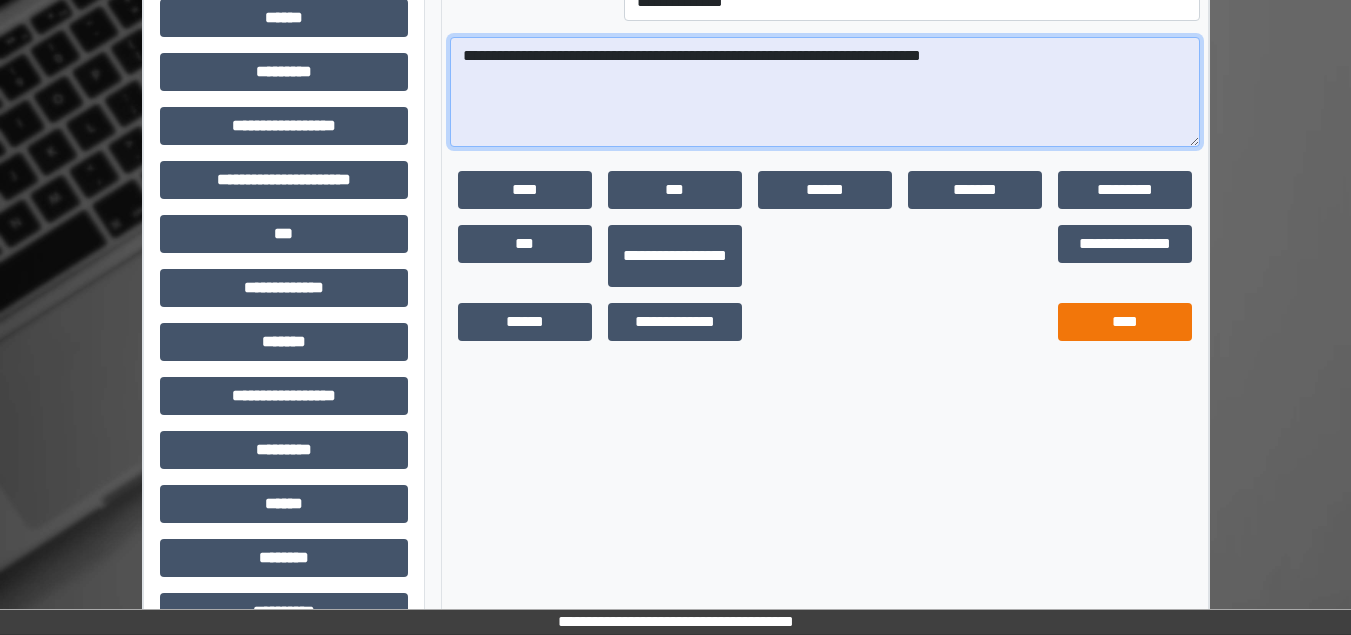 type on "**********" 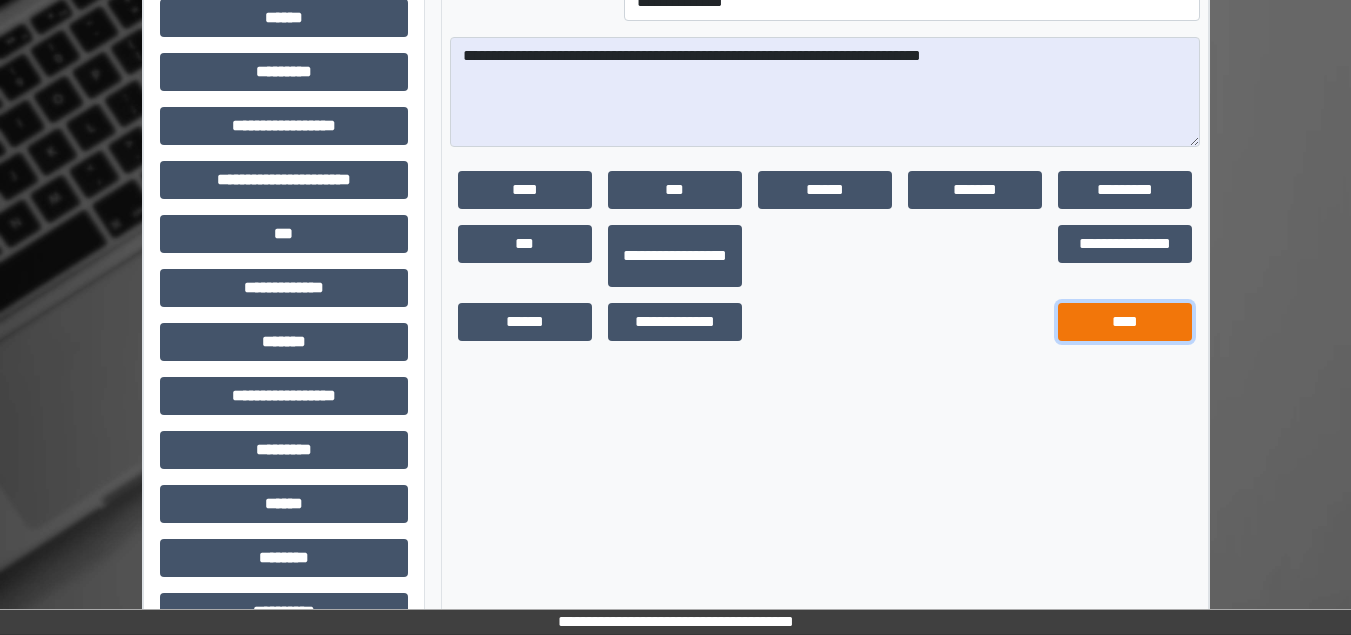 click on "****" at bounding box center [1125, 322] 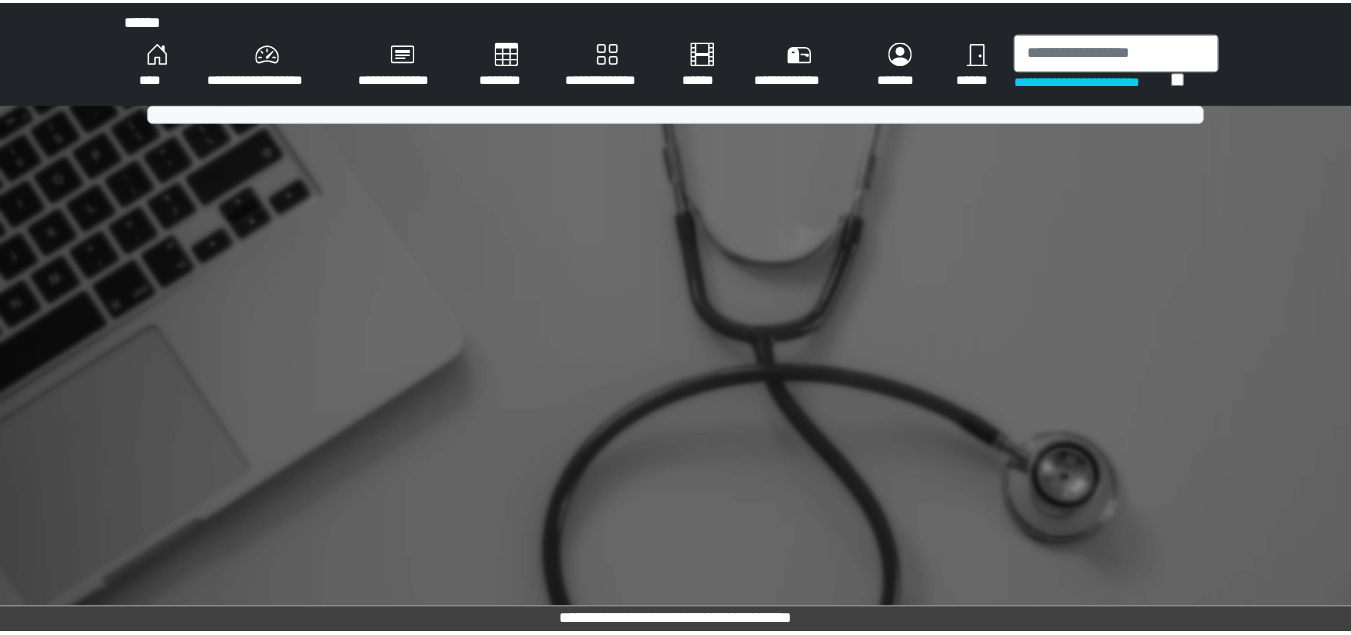 scroll, scrollTop: 0, scrollLeft: 0, axis: both 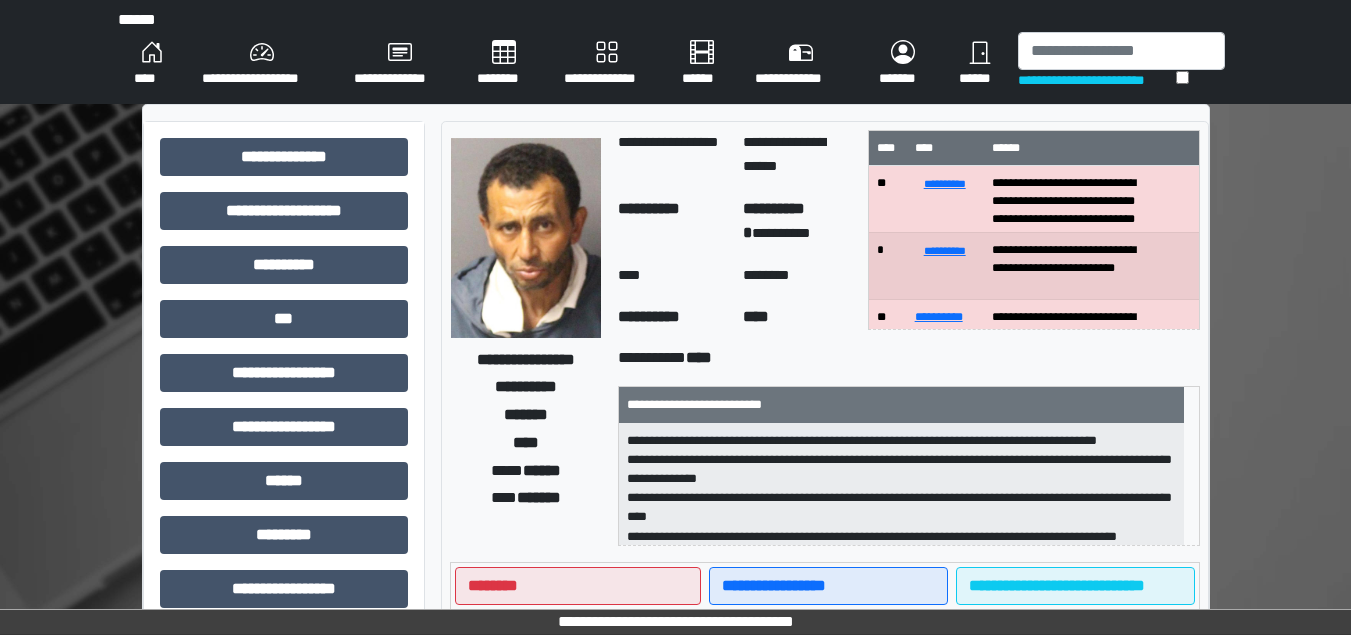 click on "****" at bounding box center (152, 64) 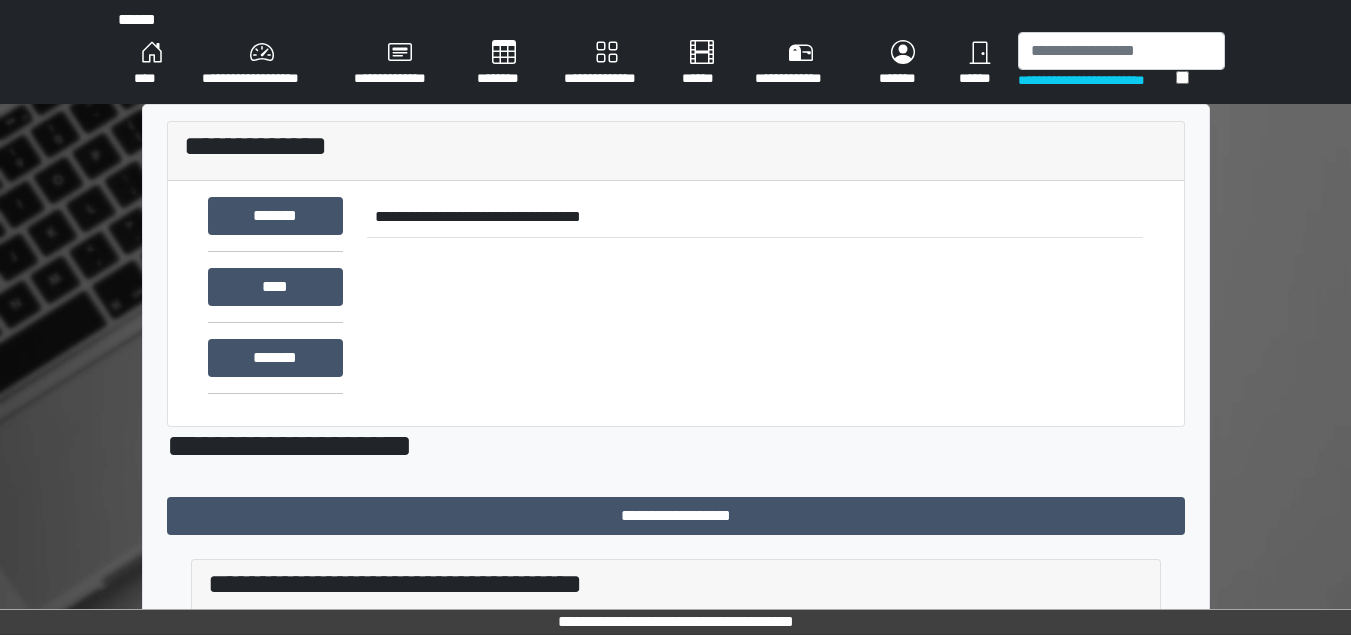 click on "****" at bounding box center (152, 64) 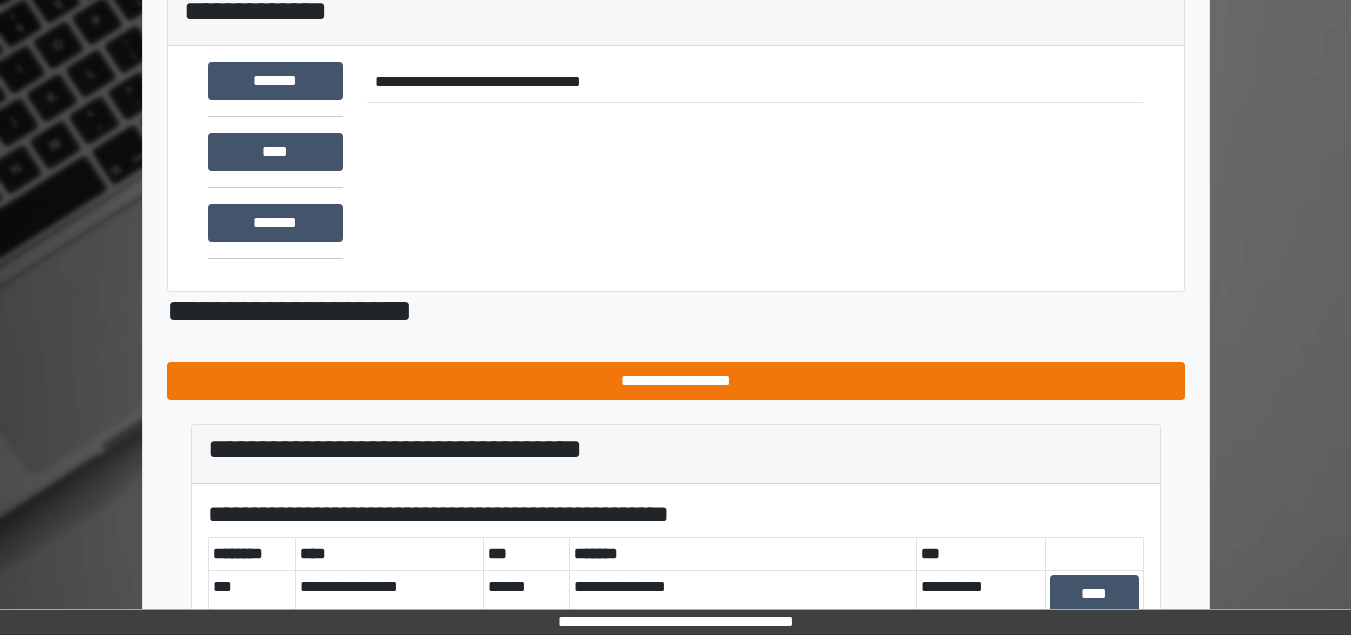 scroll, scrollTop: 0, scrollLeft: 0, axis: both 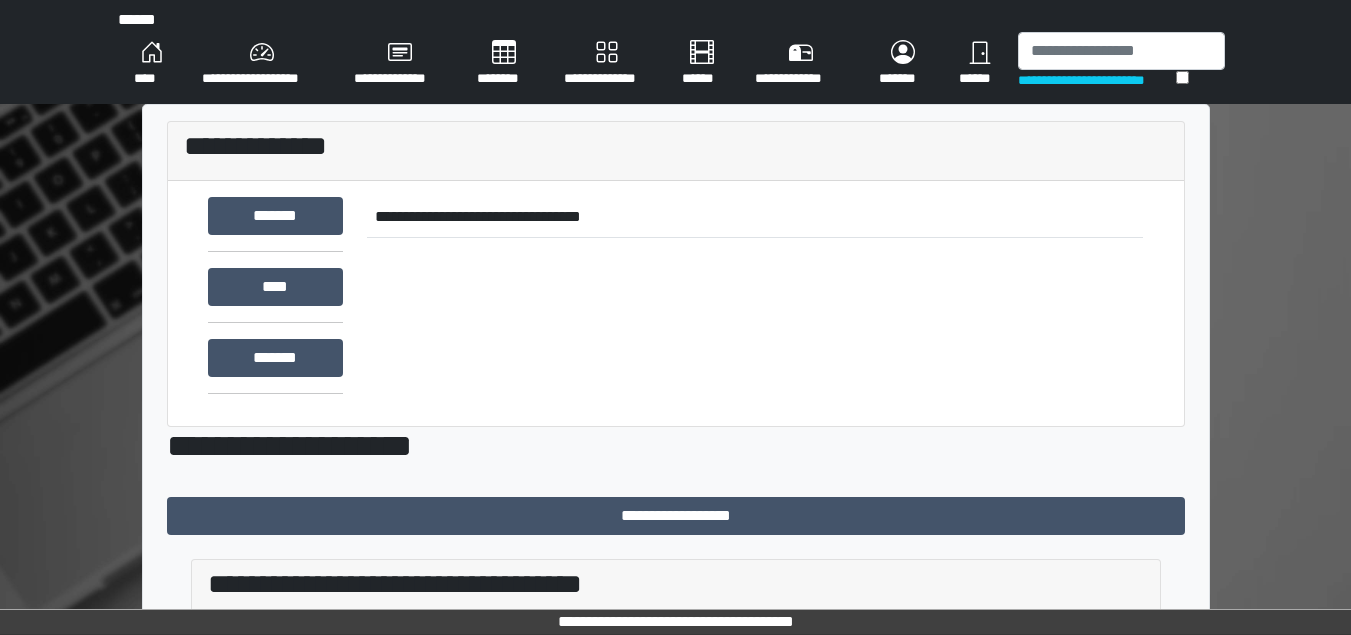 click on "****" at bounding box center (152, 64) 